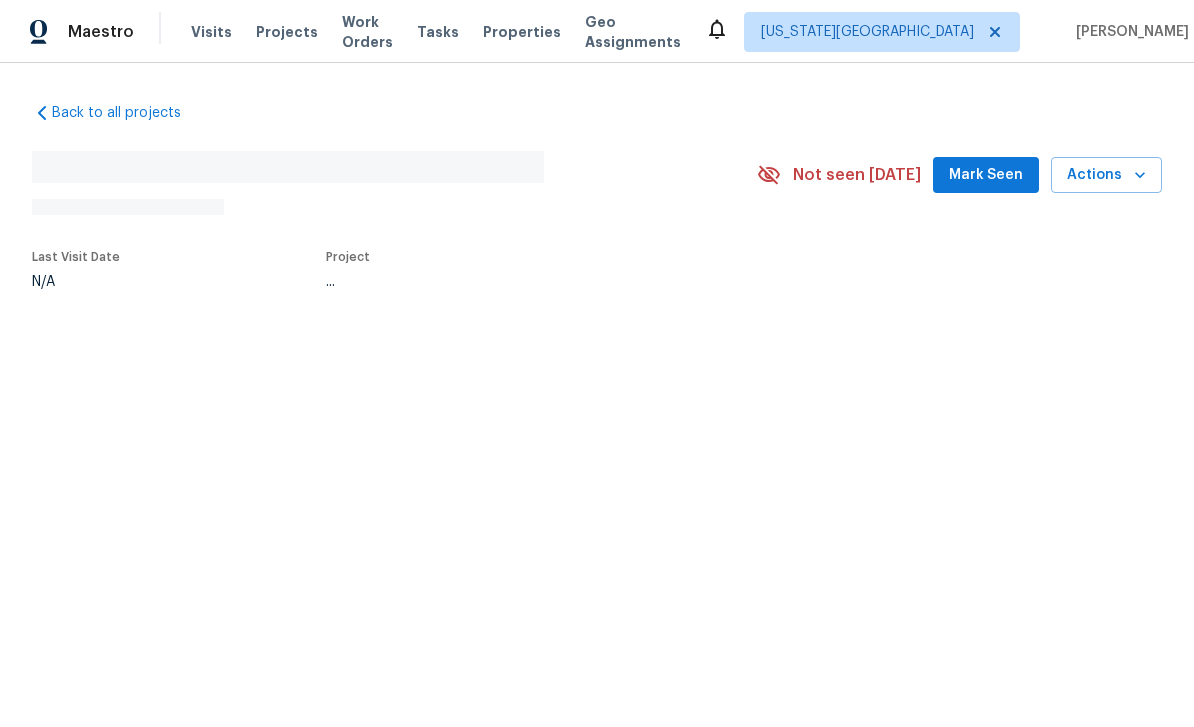 scroll, scrollTop: 0, scrollLeft: 0, axis: both 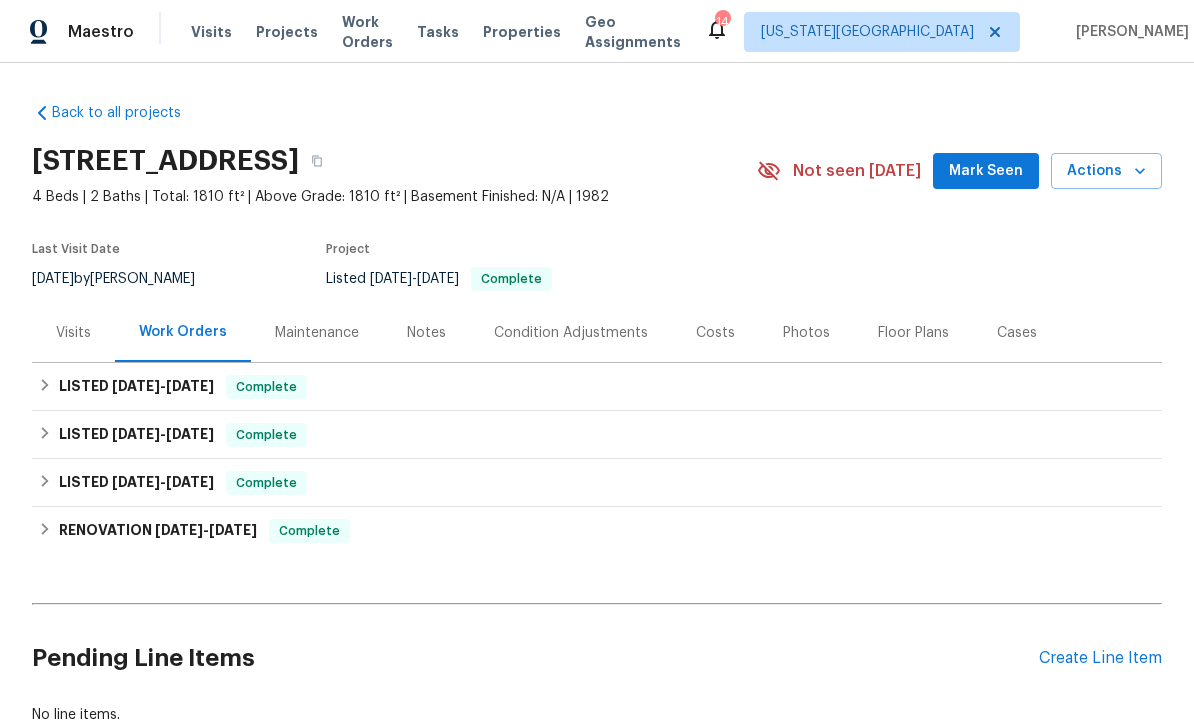 click on "Mark Seen" at bounding box center [986, 171] 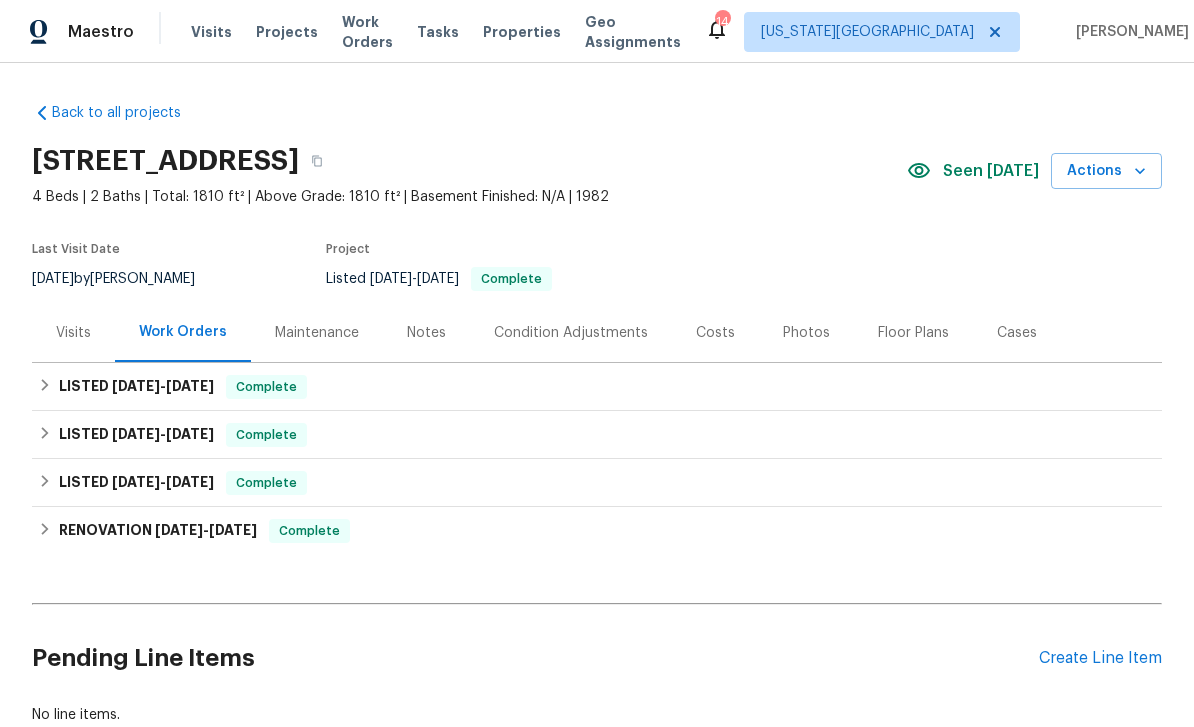click on "Actions" at bounding box center (1106, 171) 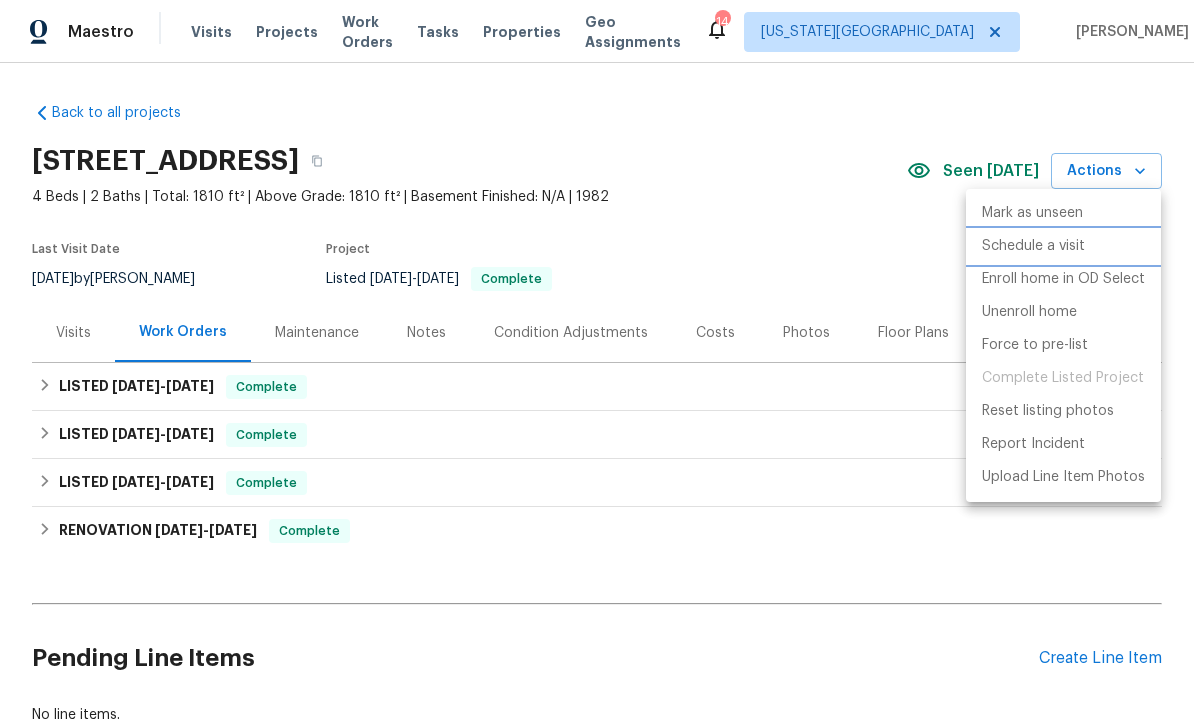 click on "Schedule a visit" at bounding box center (1033, 246) 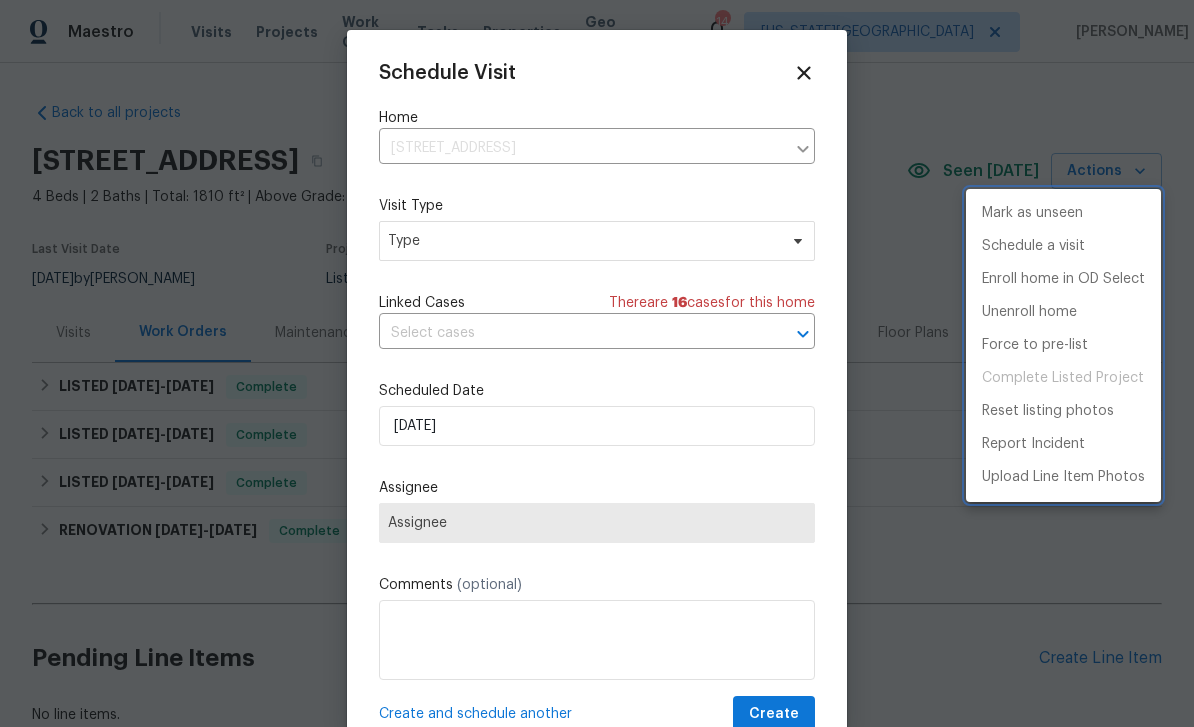 click at bounding box center (597, 363) 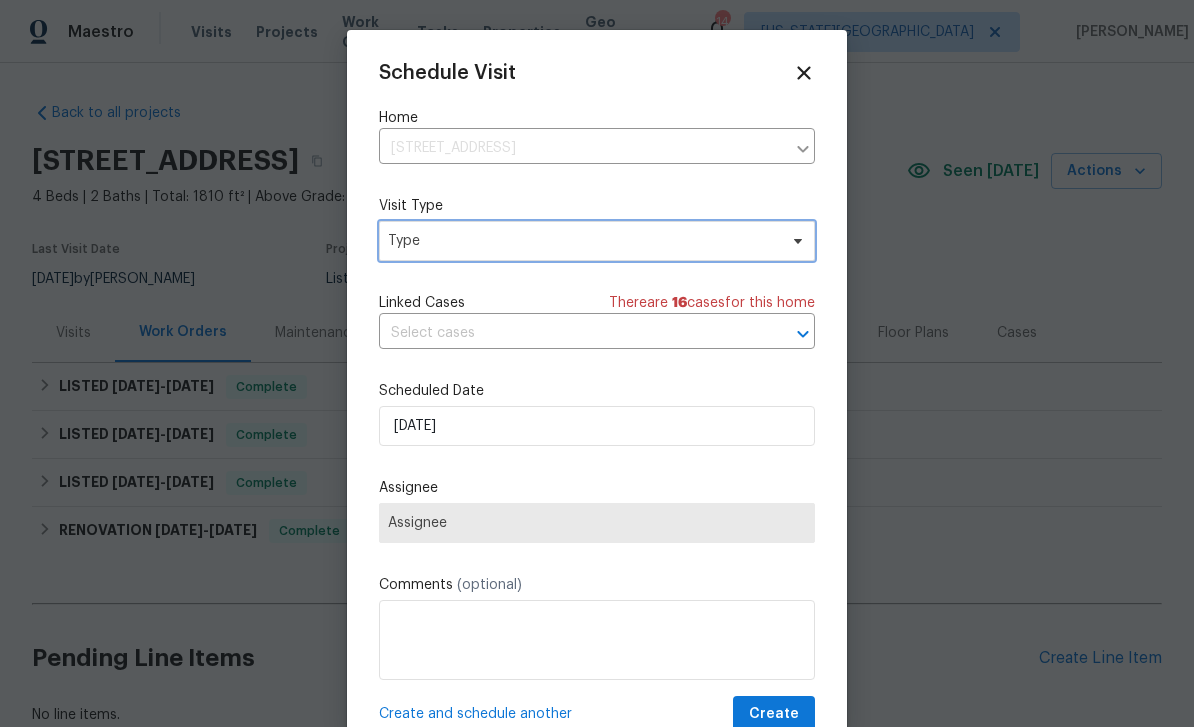 click on "Type" at bounding box center (582, 241) 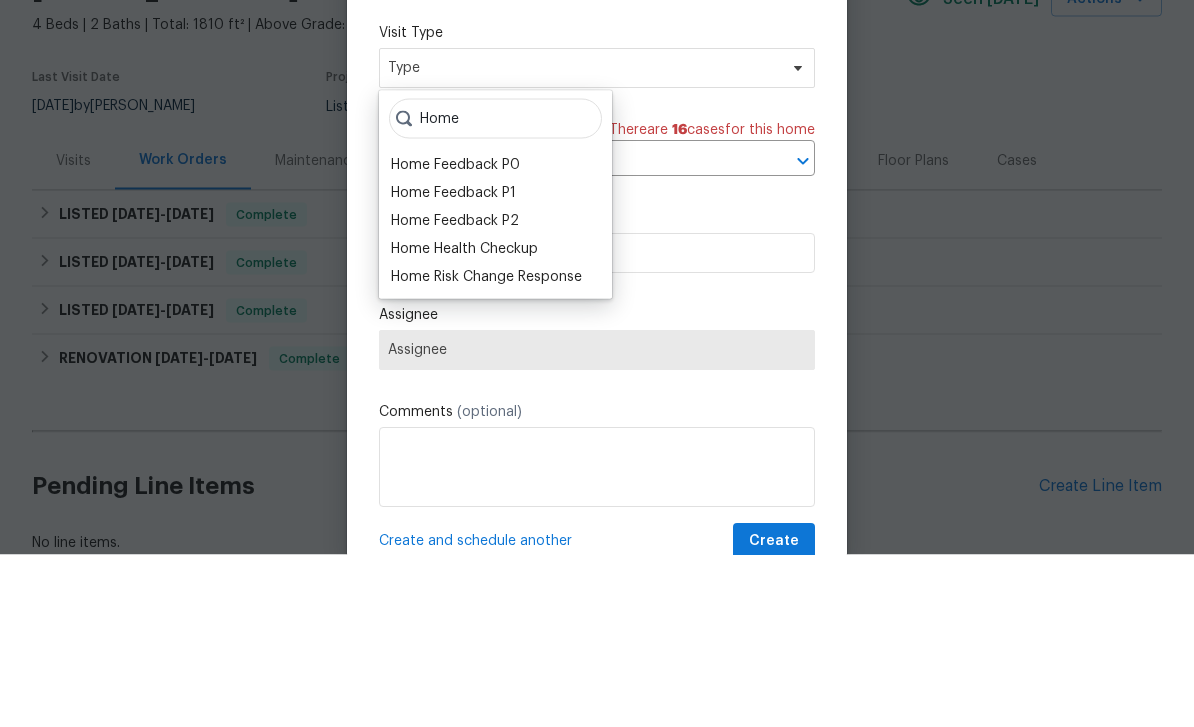type on "Home" 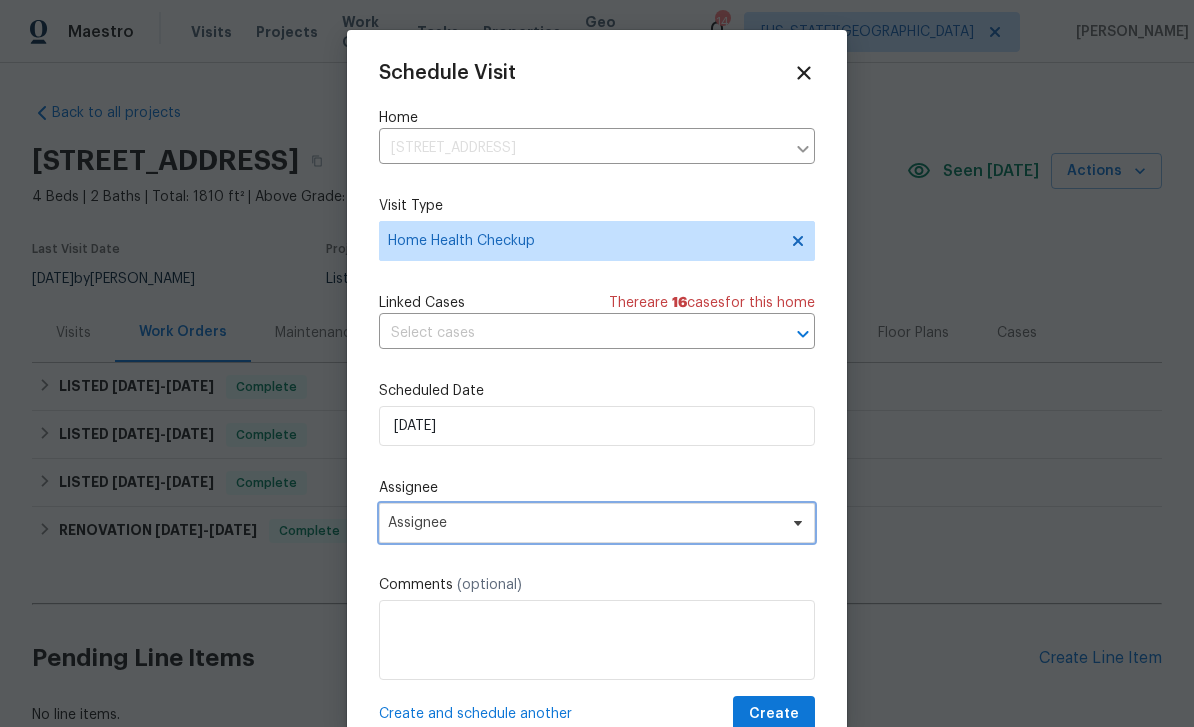 click on "Assignee" at bounding box center (597, 523) 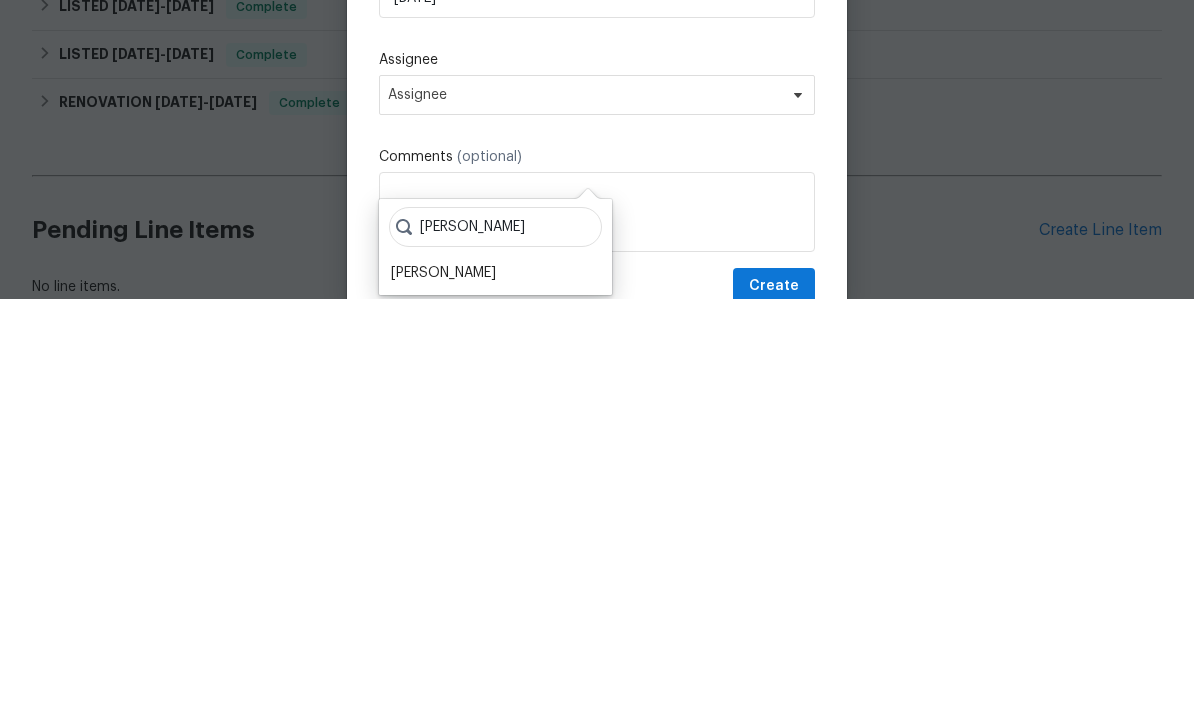 type on "Sheil" 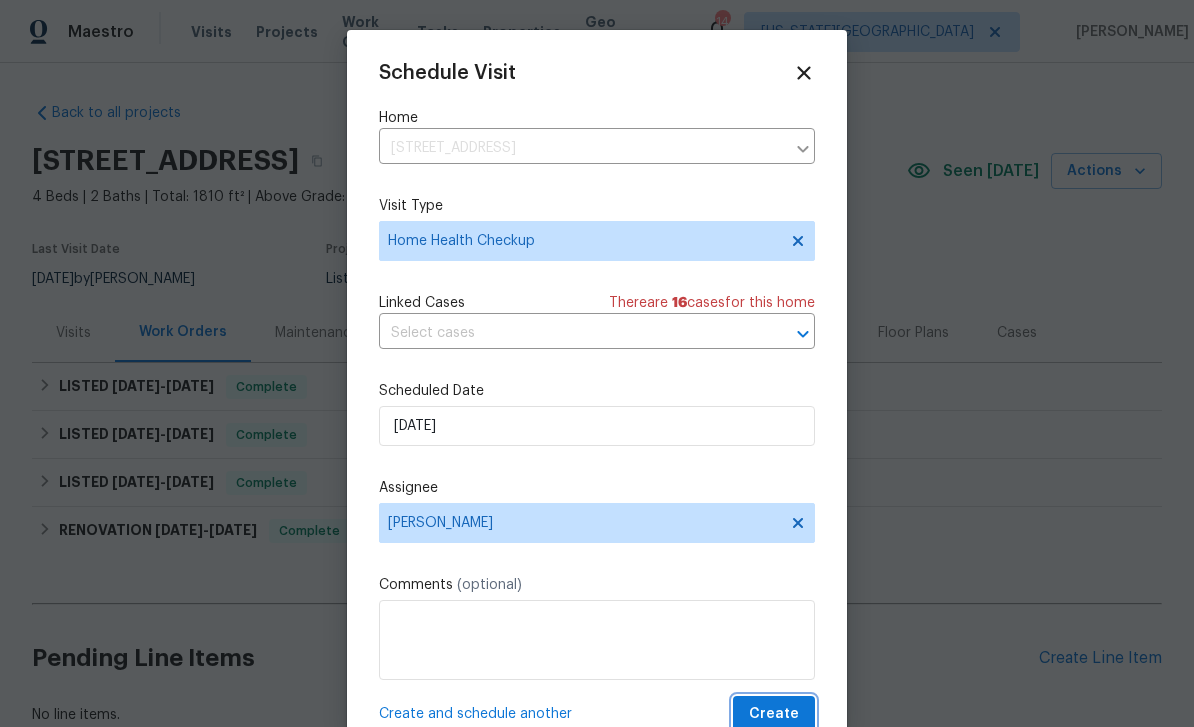 click on "Create" at bounding box center (774, 714) 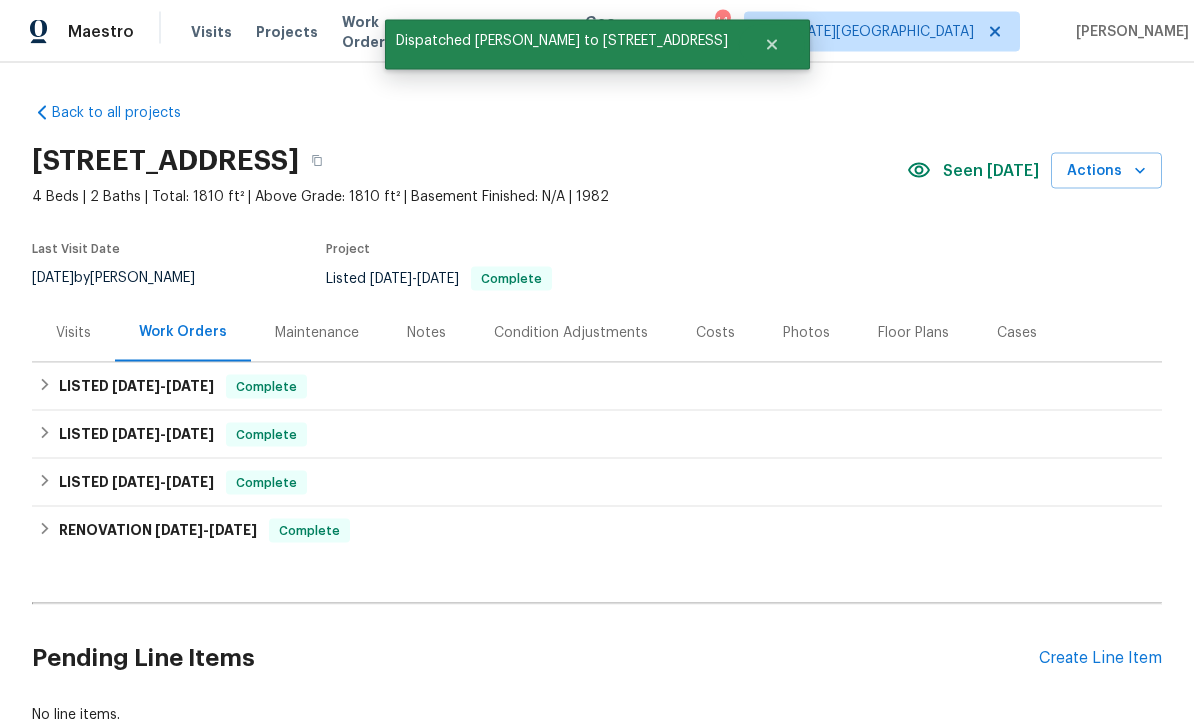scroll, scrollTop: 0, scrollLeft: 0, axis: both 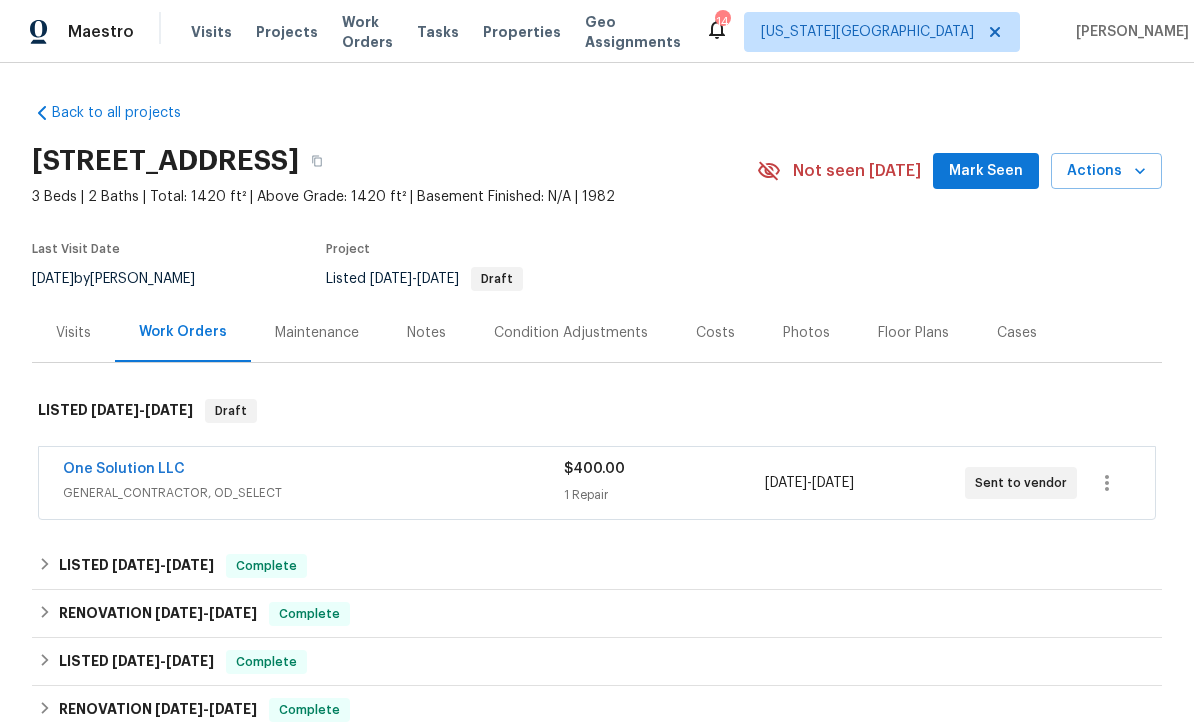 click on "Mark Seen" at bounding box center (986, 171) 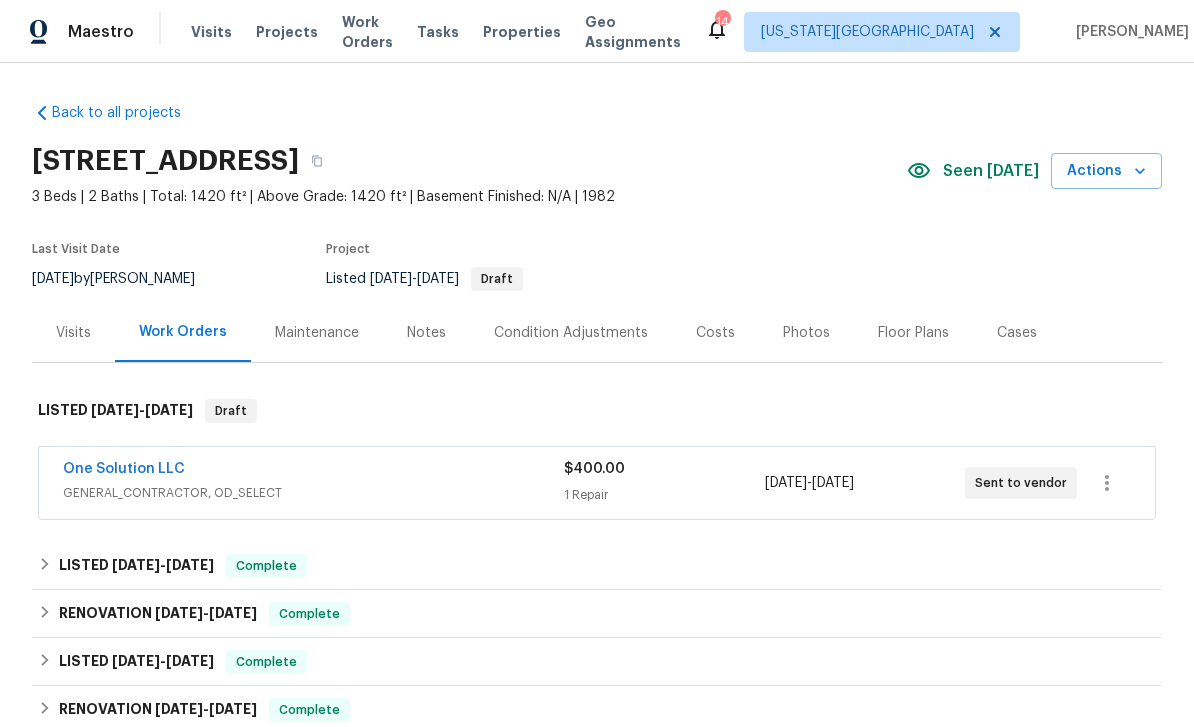 click on "Actions" at bounding box center (1106, 171) 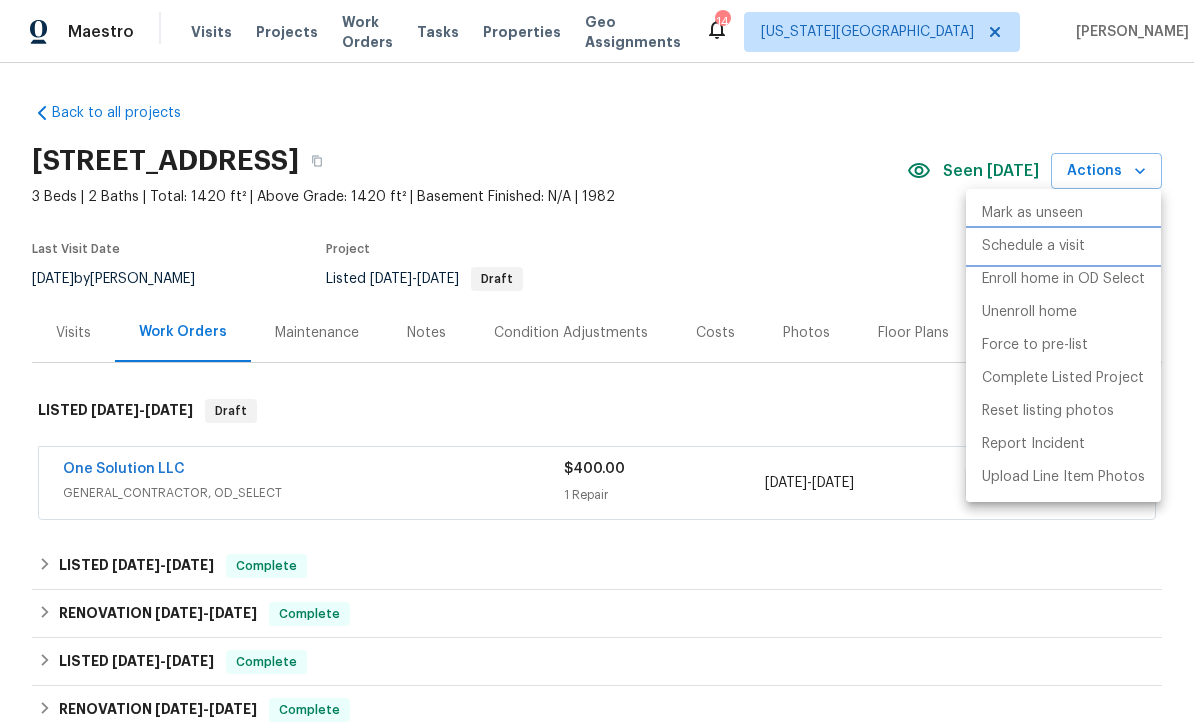 click on "Schedule a visit" at bounding box center [1033, 246] 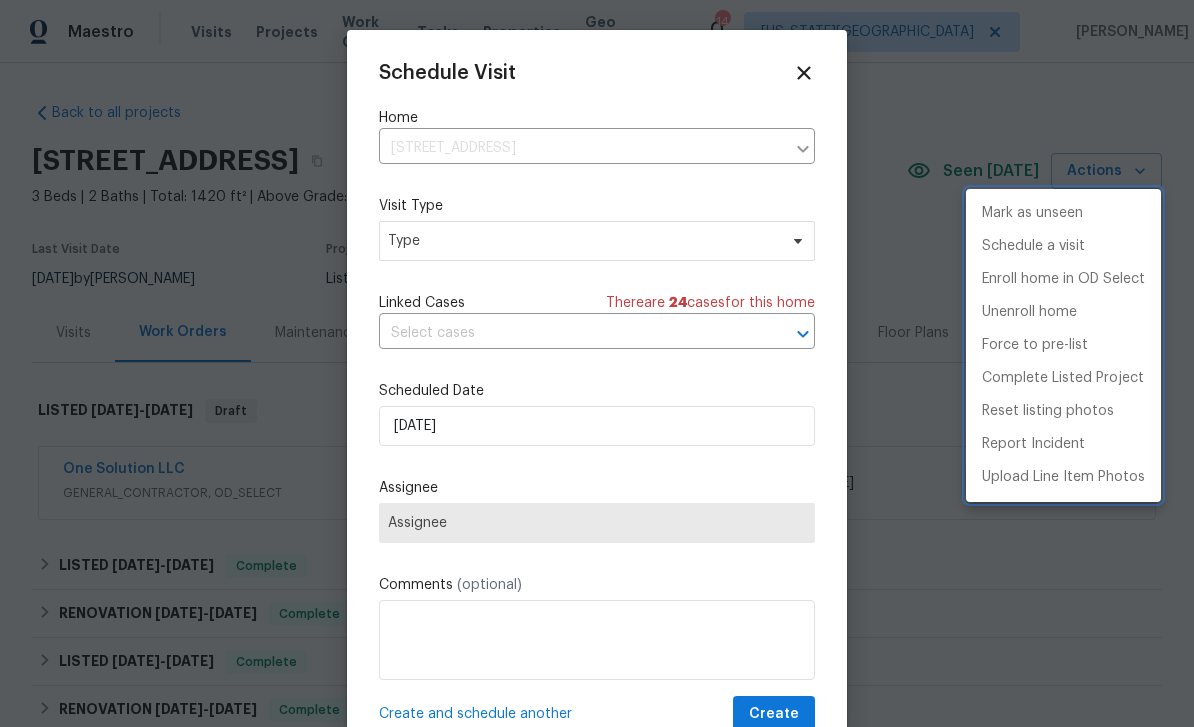 click at bounding box center (597, 363) 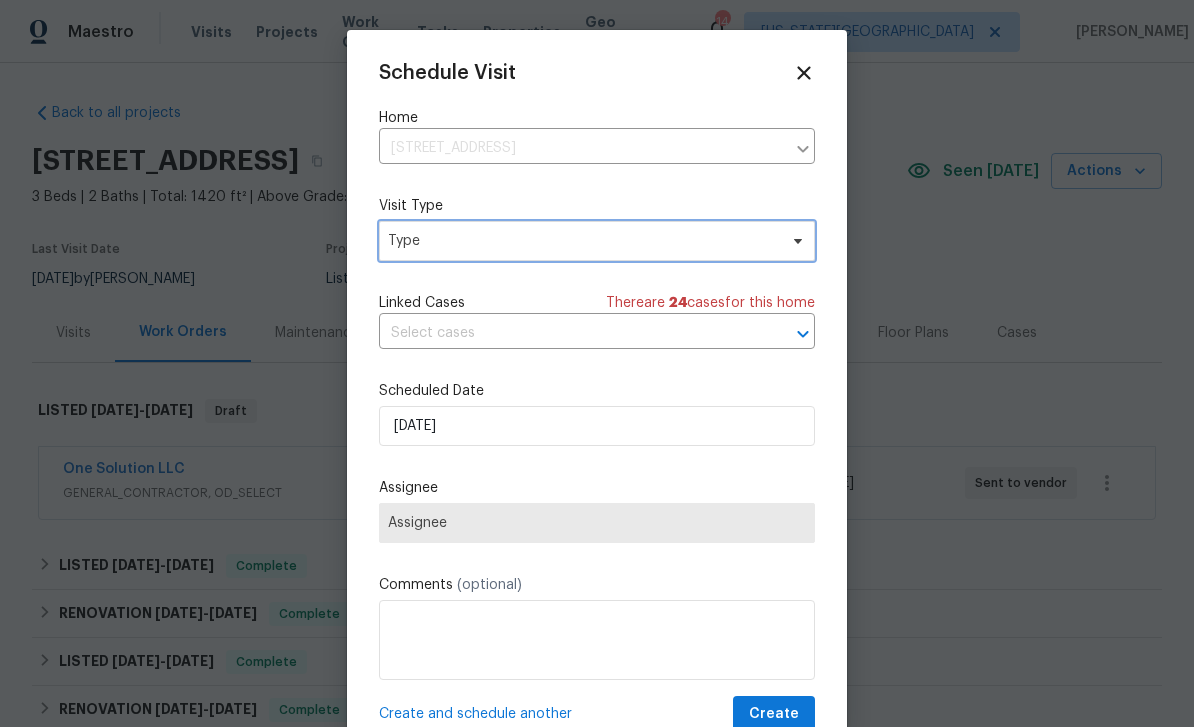 click on "Type" at bounding box center (582, 241) 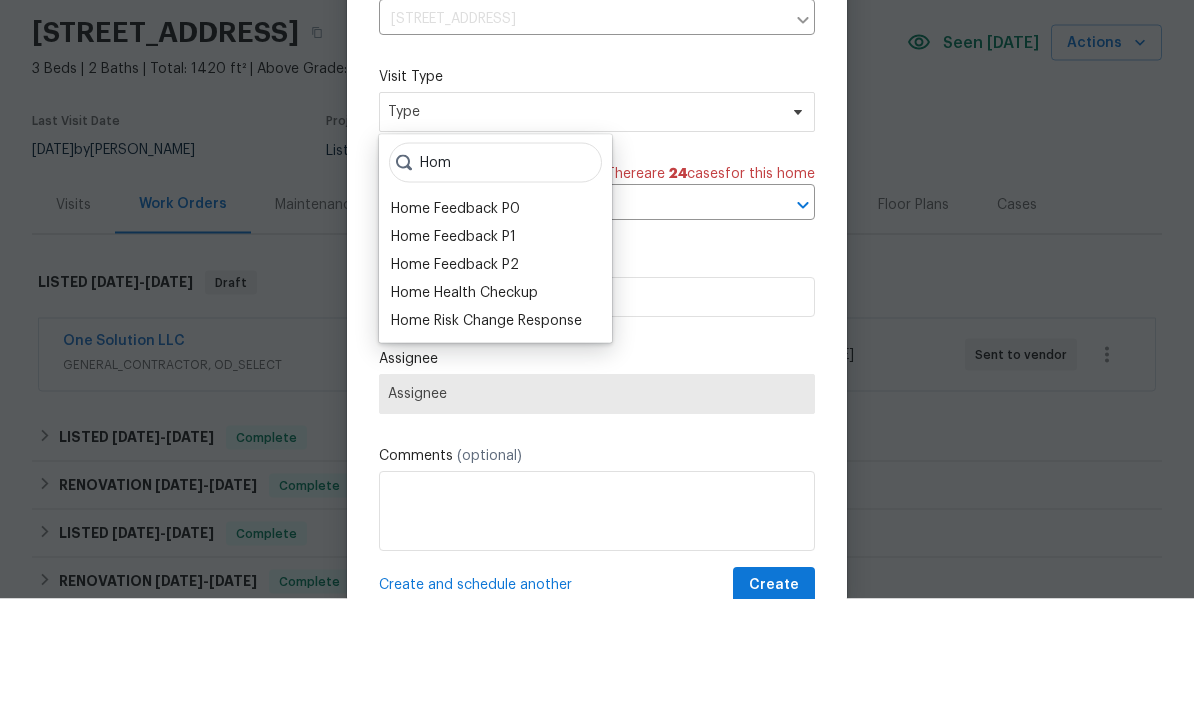 type on "Hom" 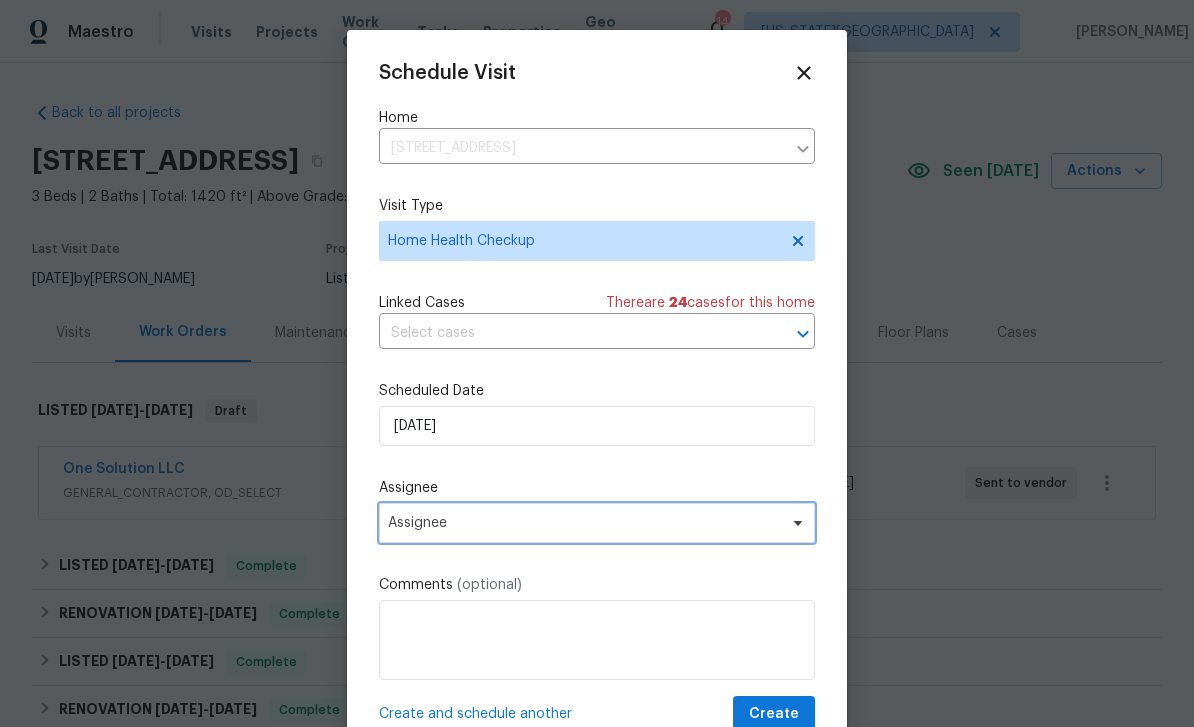 click on "Assignee" at bounding box center [584, 523] 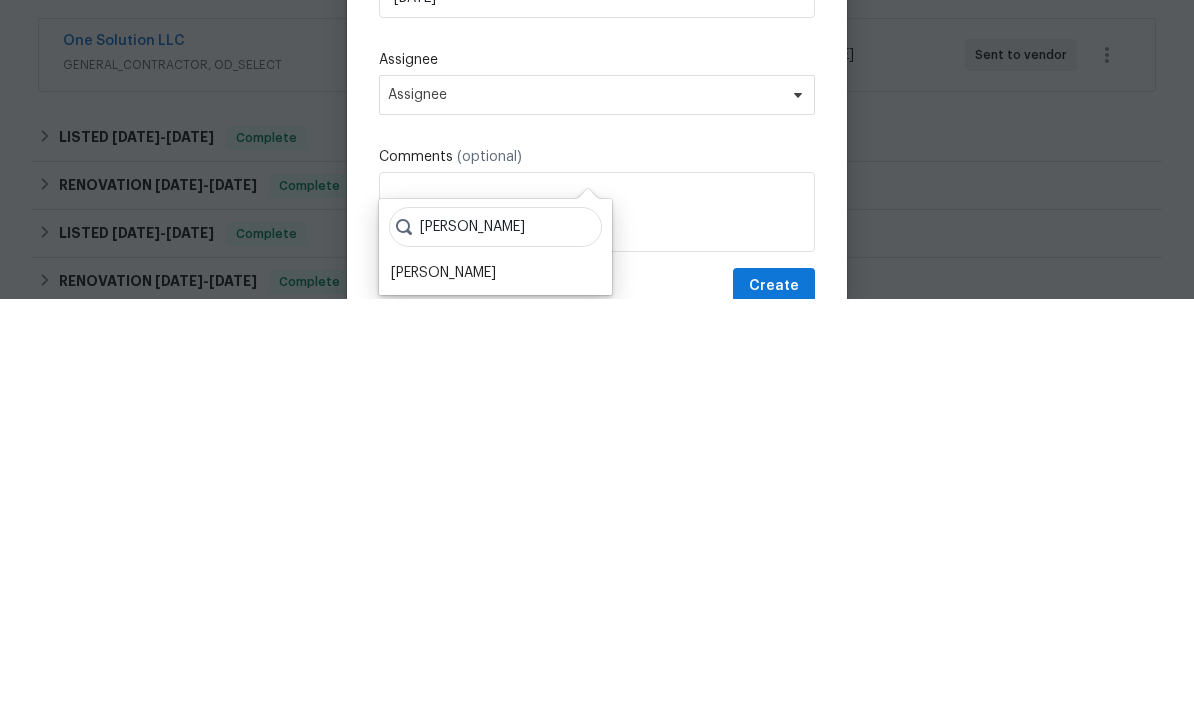 type on "[PERSON_NAME]" 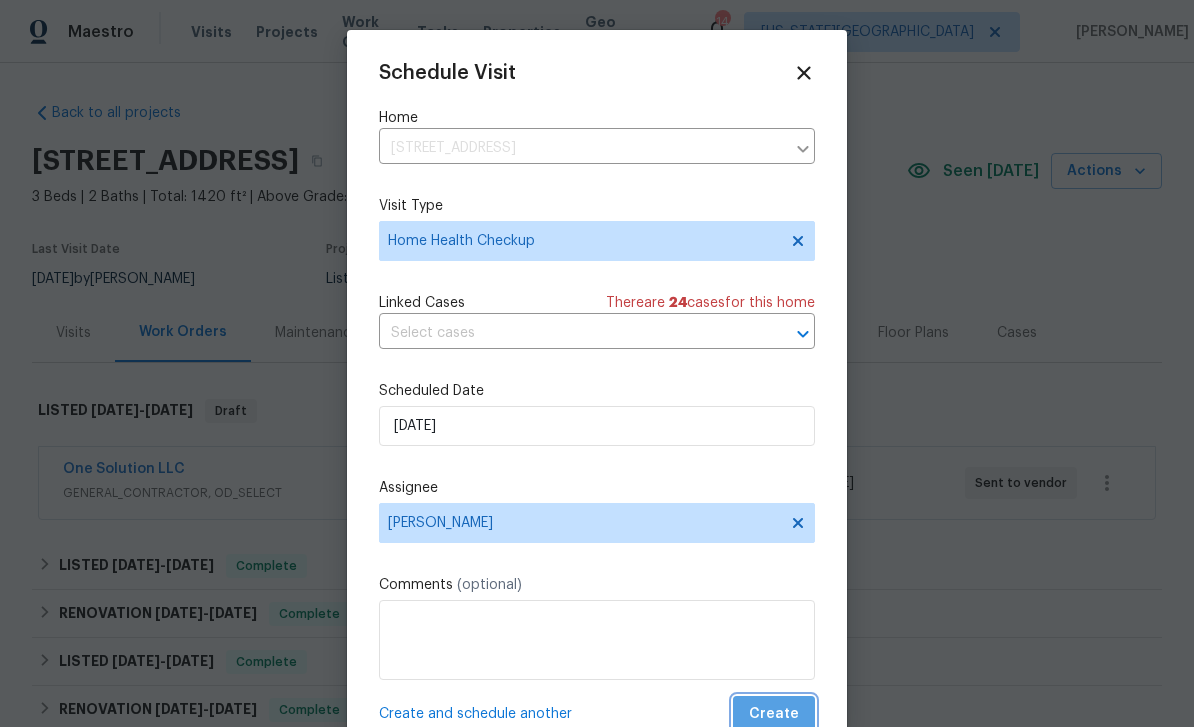 click on "Create" at bounding box center (774, 714) 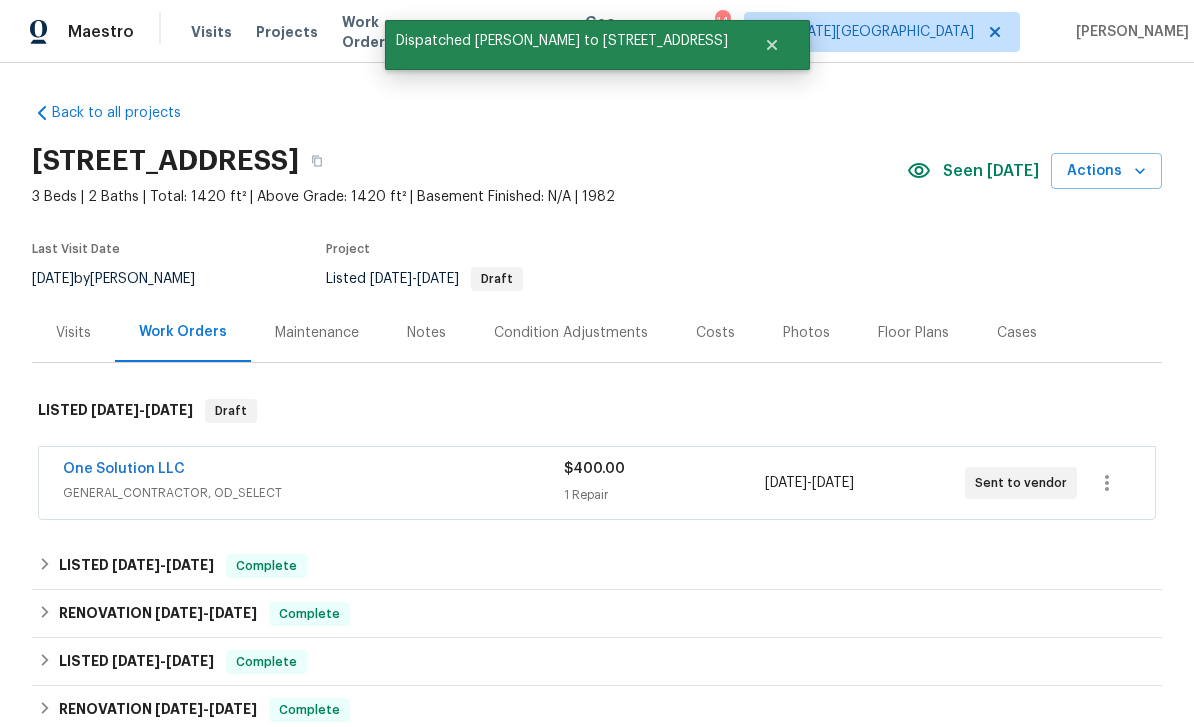 scroll, scrollTop: 0, scrollLeft: 0, axis: both 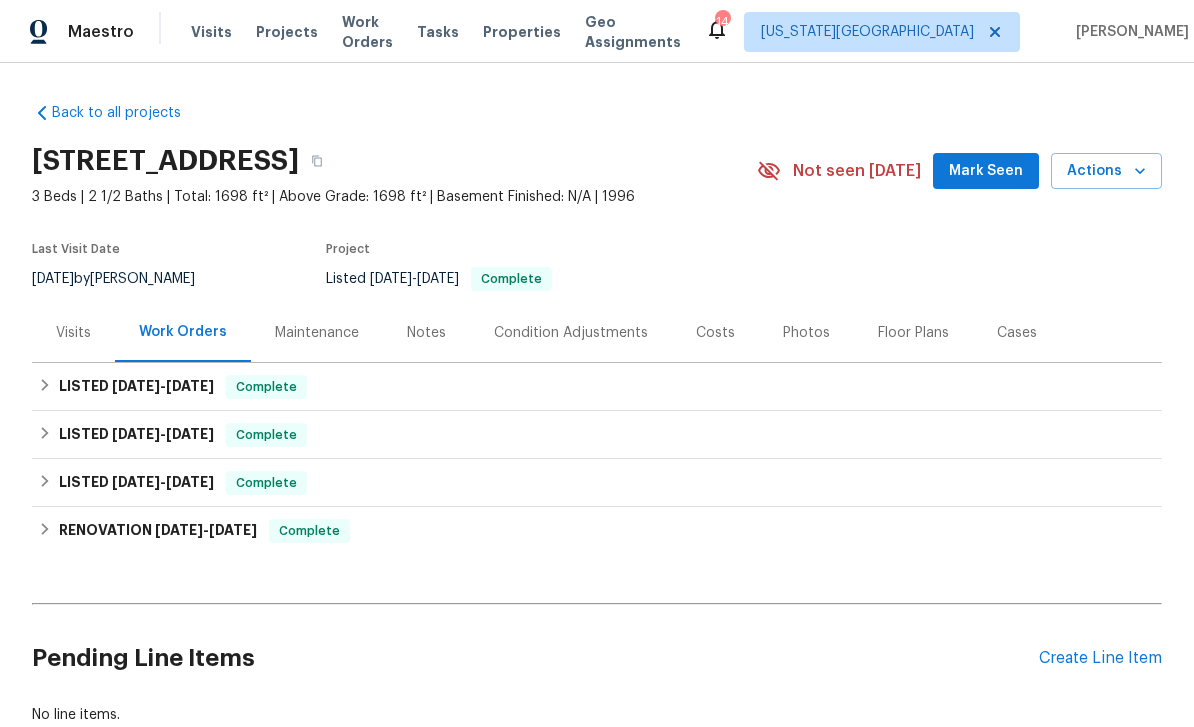 click on "Mark Seen" at bounding box center (986, 171) 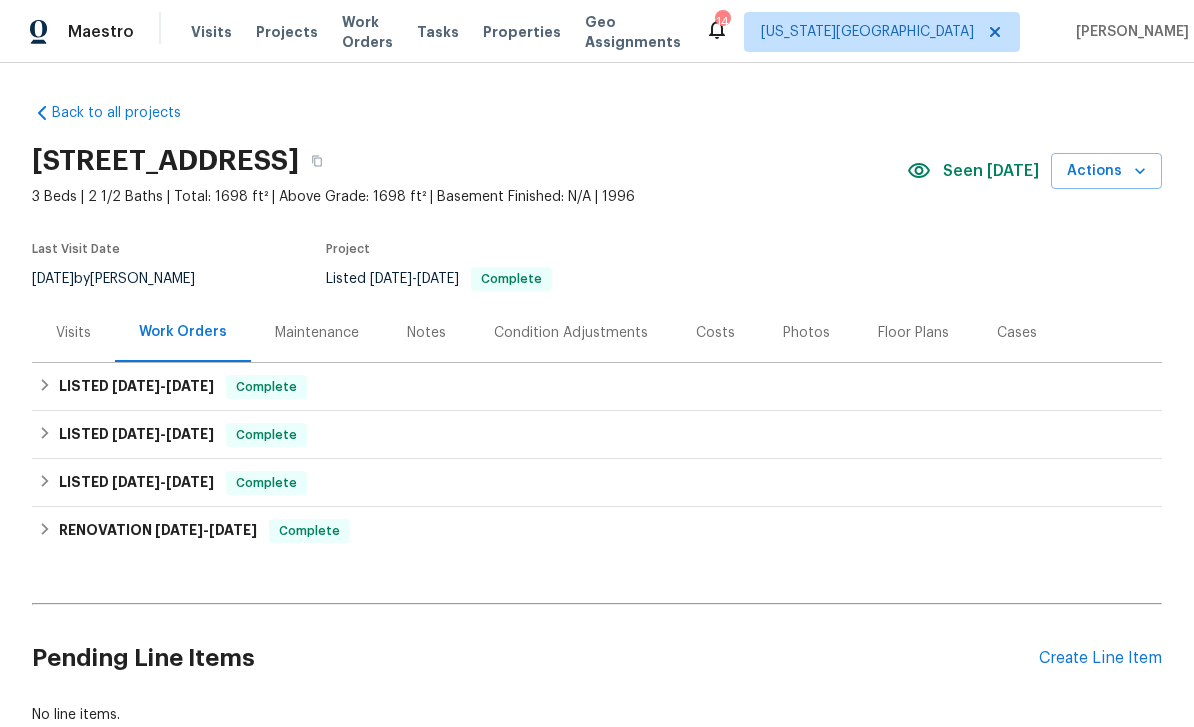 click on "Actions" at bounding box center [1106, 171] 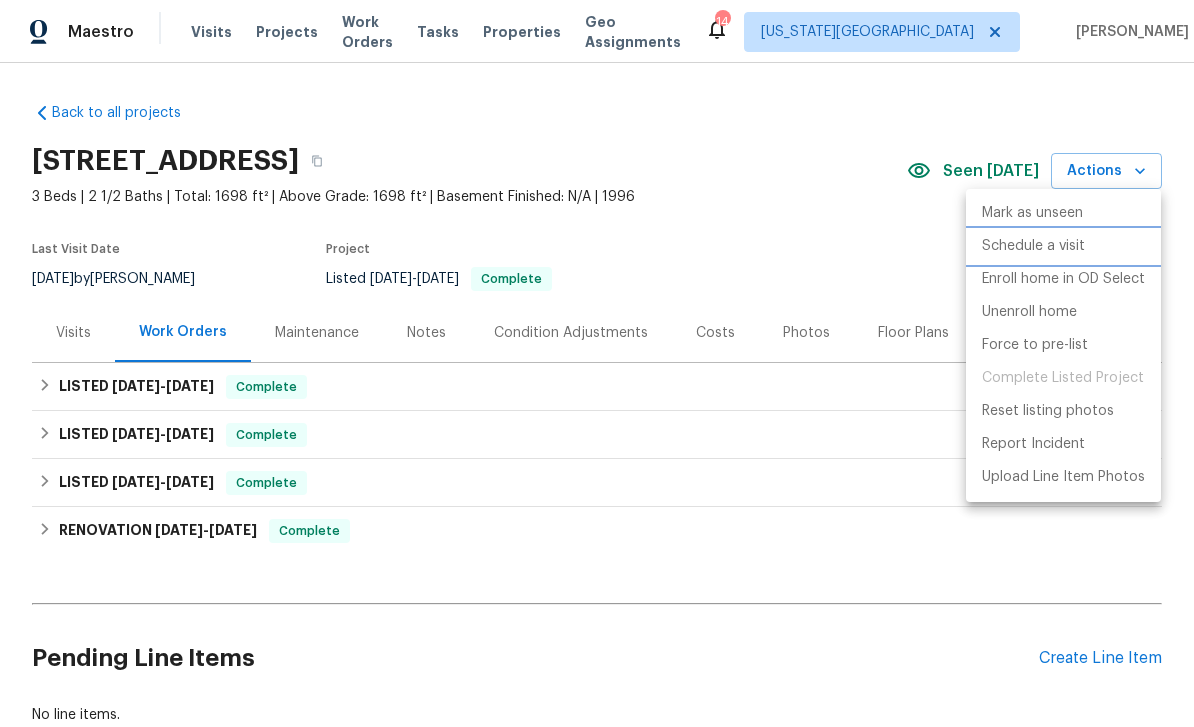 click on "Schedule a visit" at bounding box center (1033, 246) 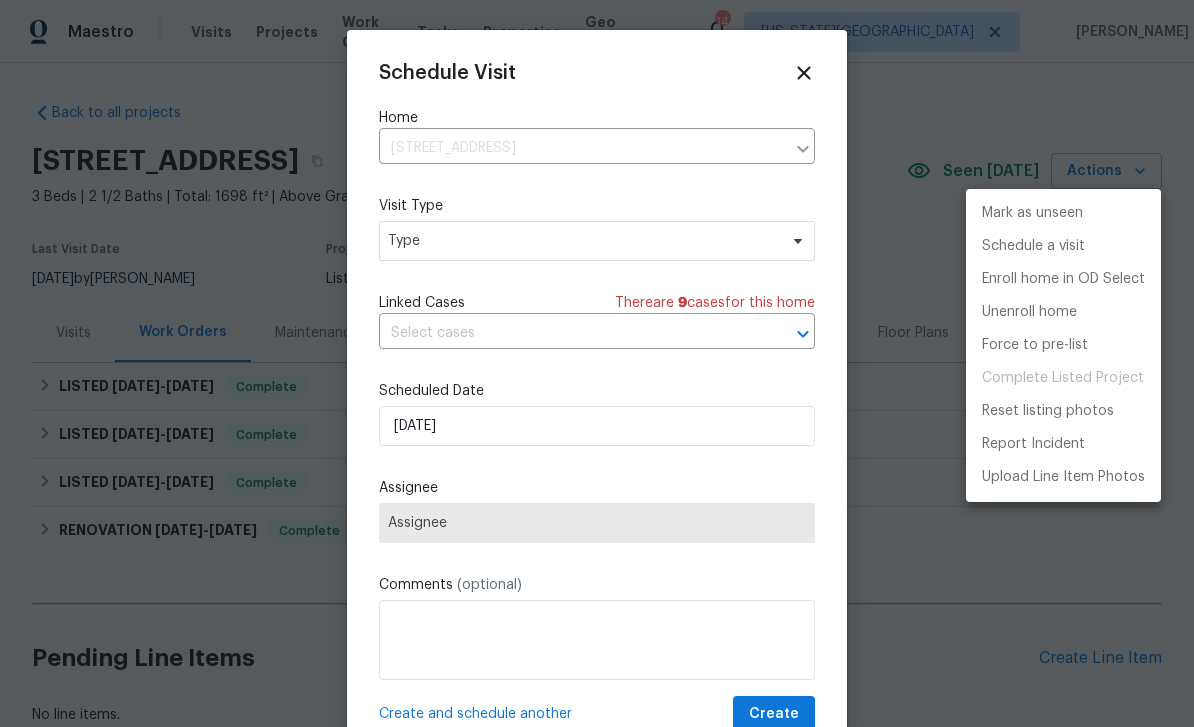 click at bounding box center [597, 363] 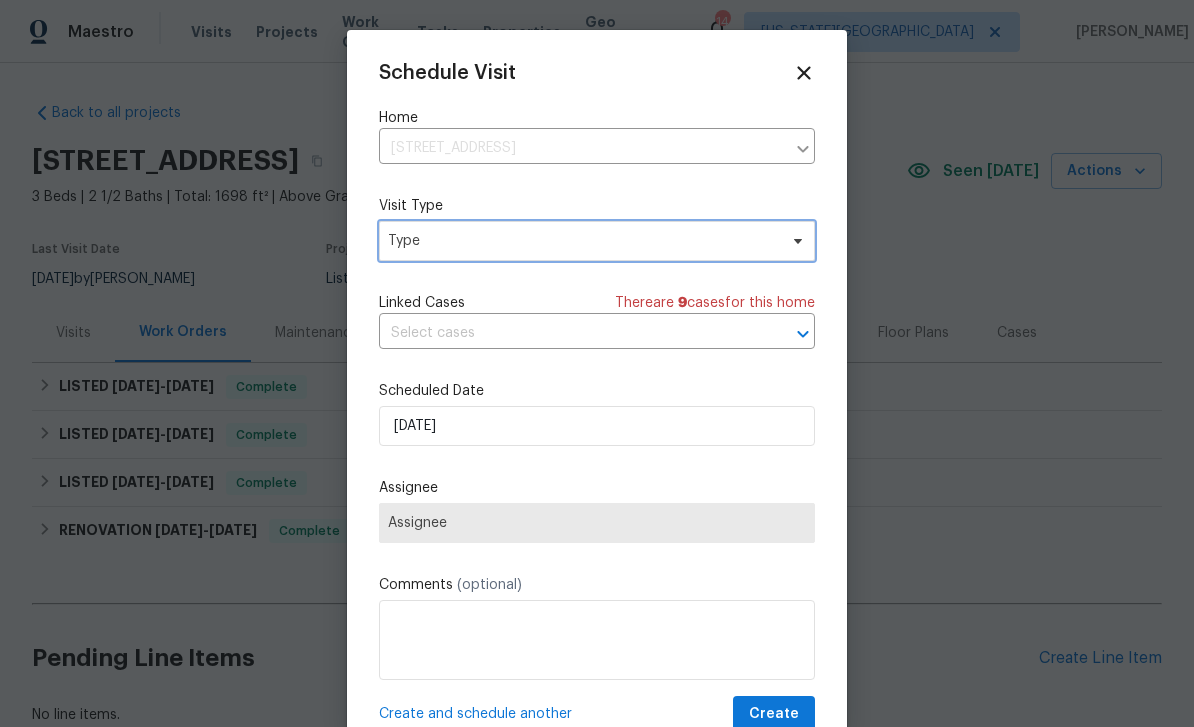 click on "Type" at bounding box center (582, 241) 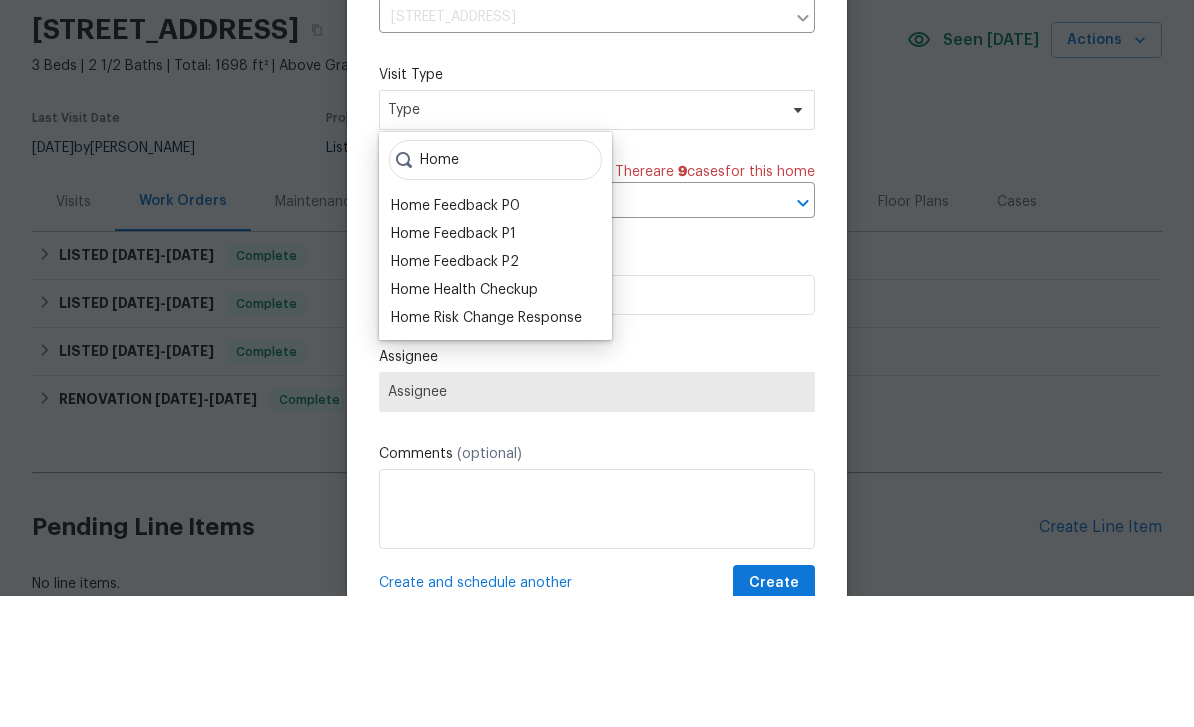 type on "Home" 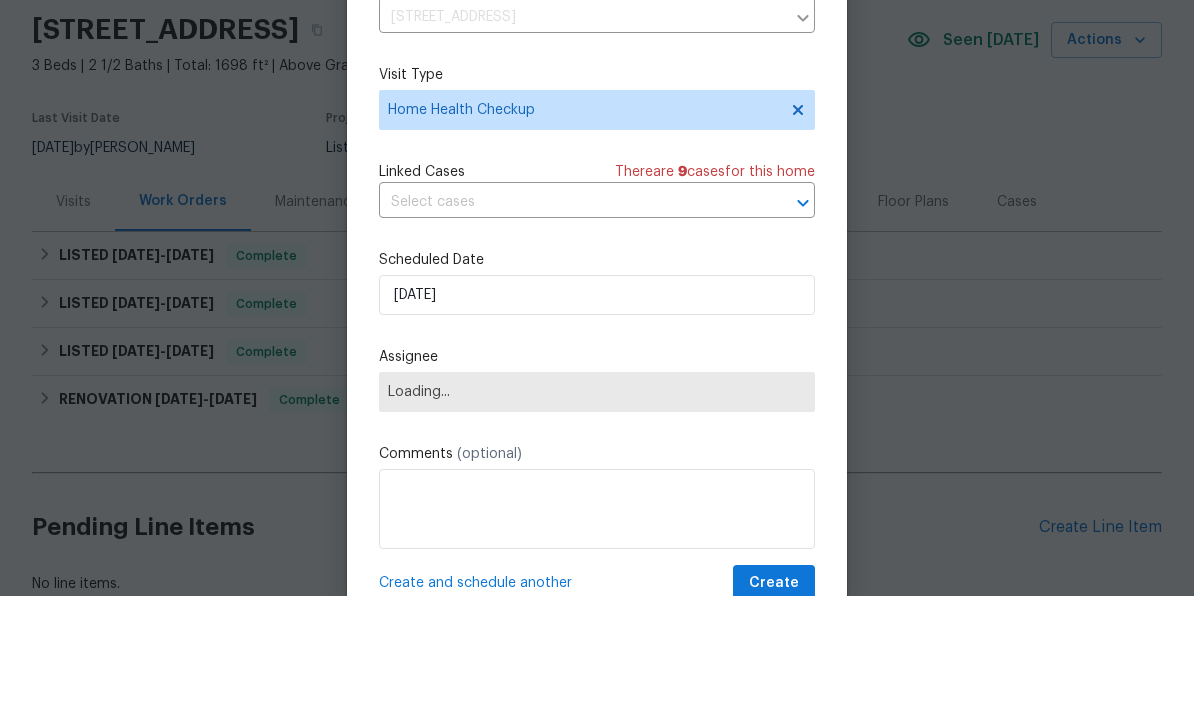 scroll, scrollTop: 64, scrollLeft: 0, axis: vertical 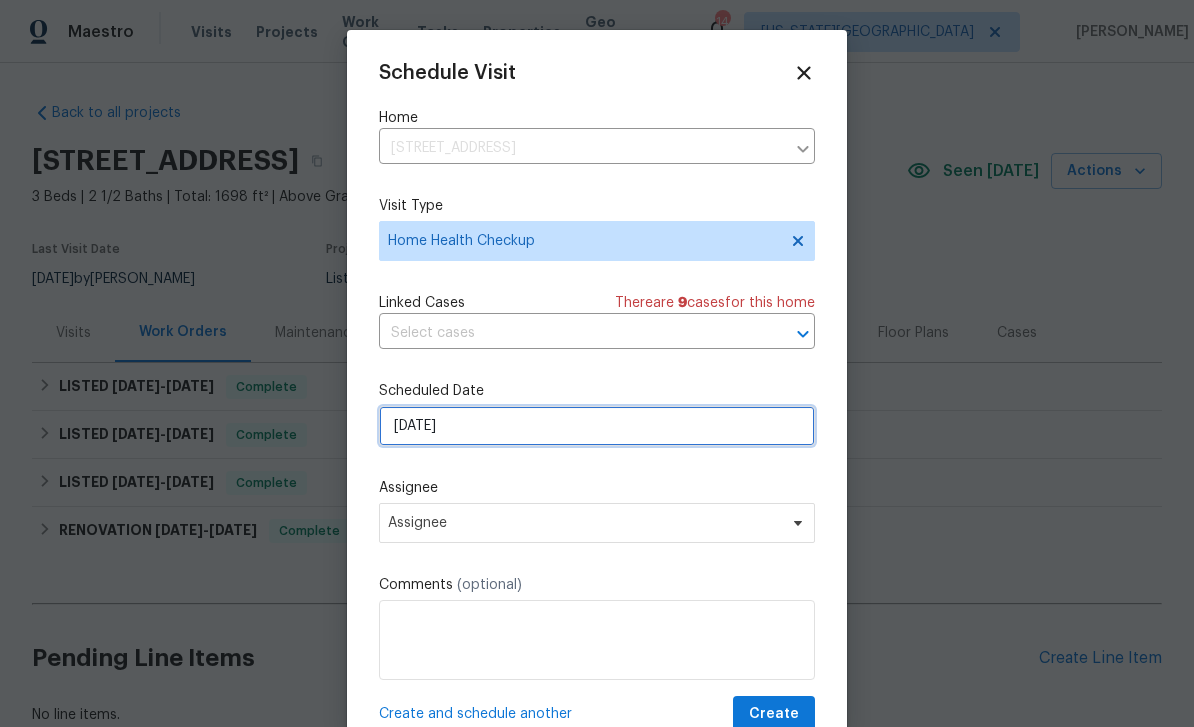 click on "[DATE]" at bounding box center [597, 426] 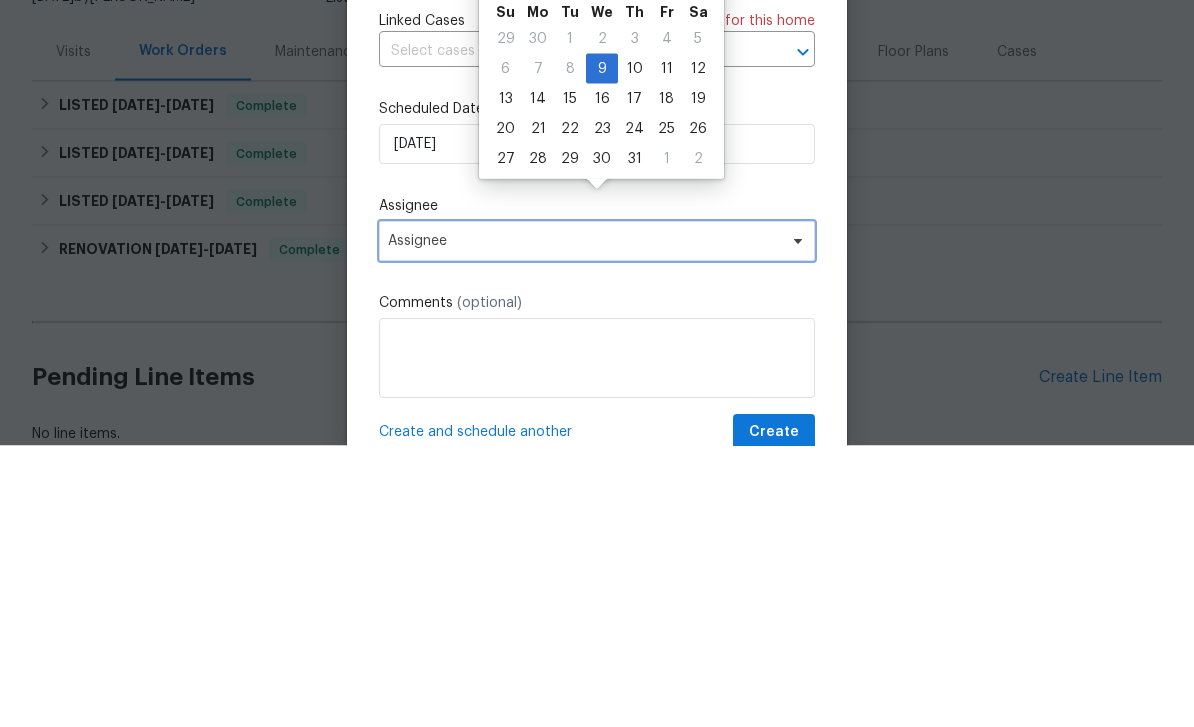 click on "Assignee" at bounding box center [584, 523] 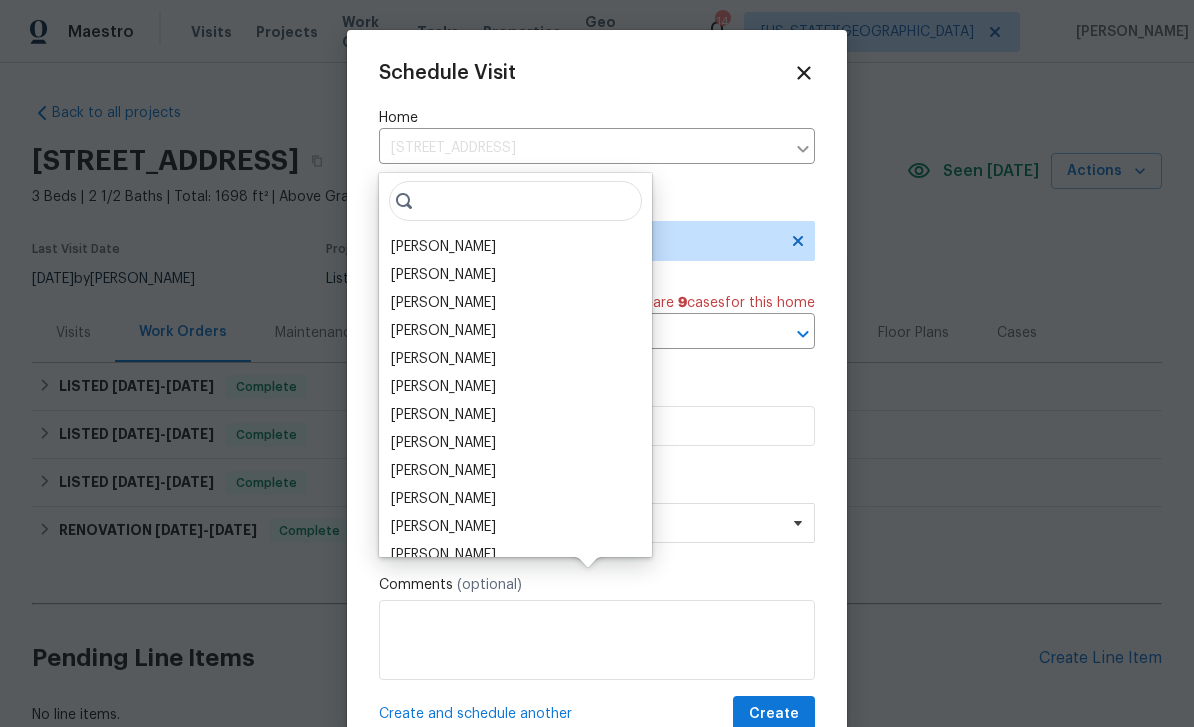 click on "[PERSON_NAME]" at bounding box center (515, 415) 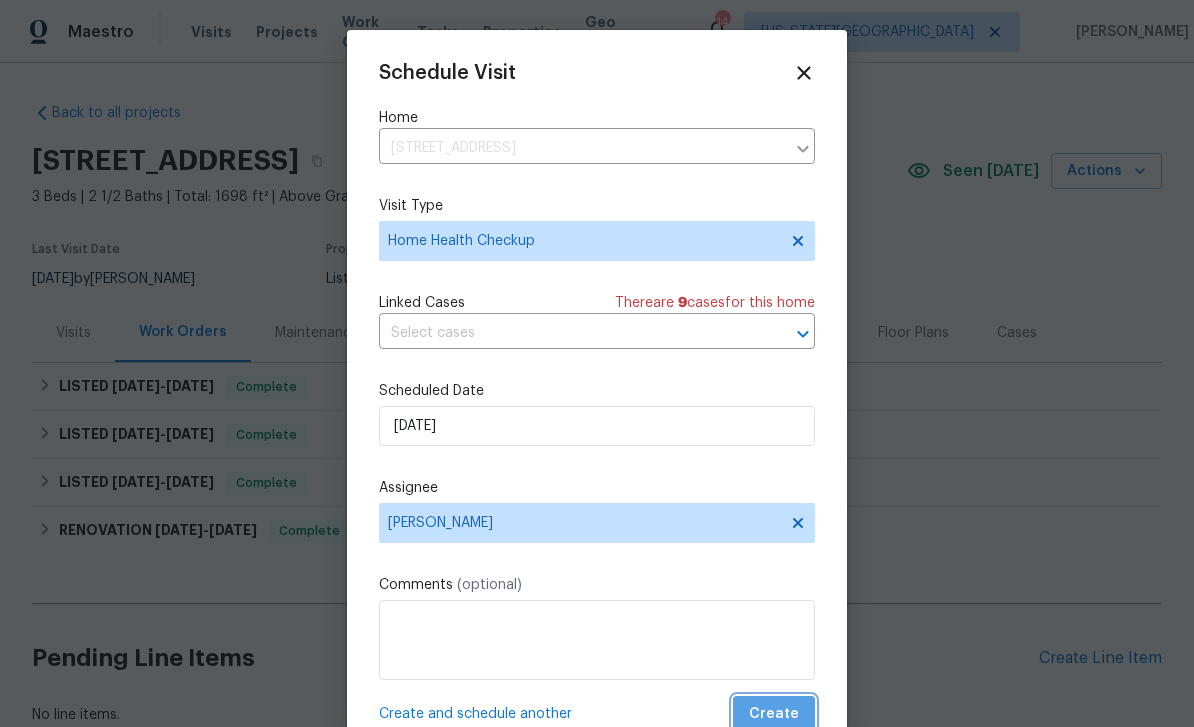 click on "Create" at bounding box center (774, 714) 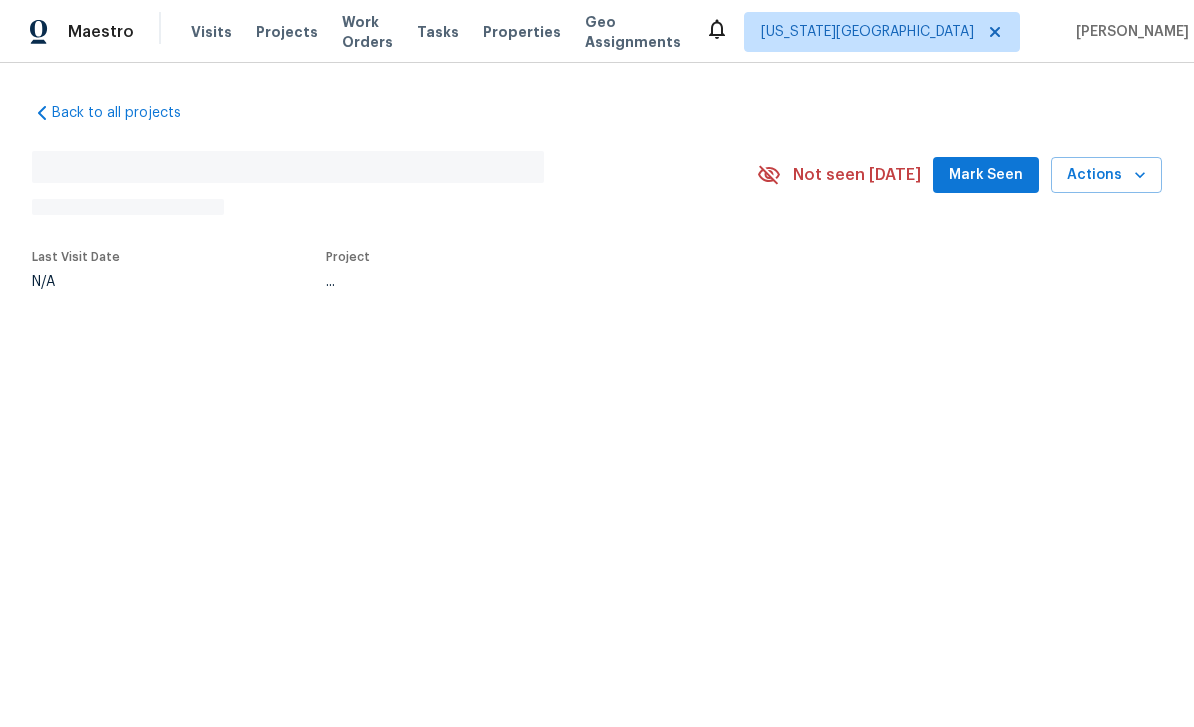 scroll, scrollTop: 0, scrollLeft: 0, axis: both 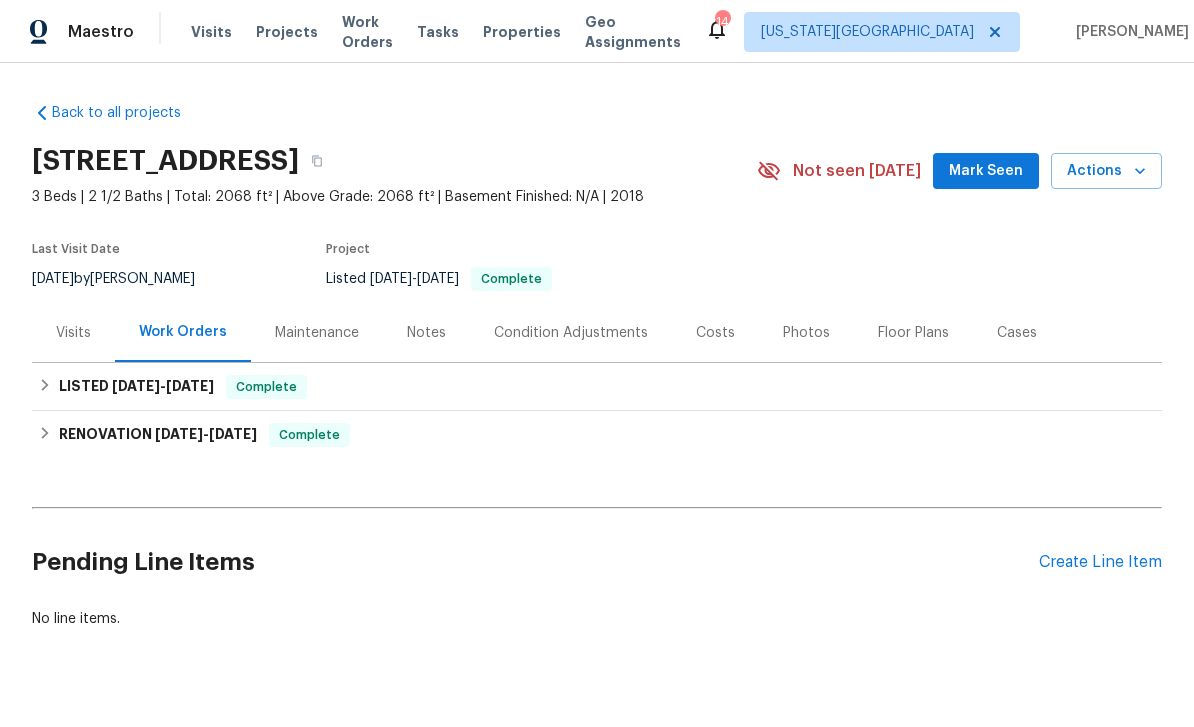 click on "Mark Seen" at bounding box center (986, 171) 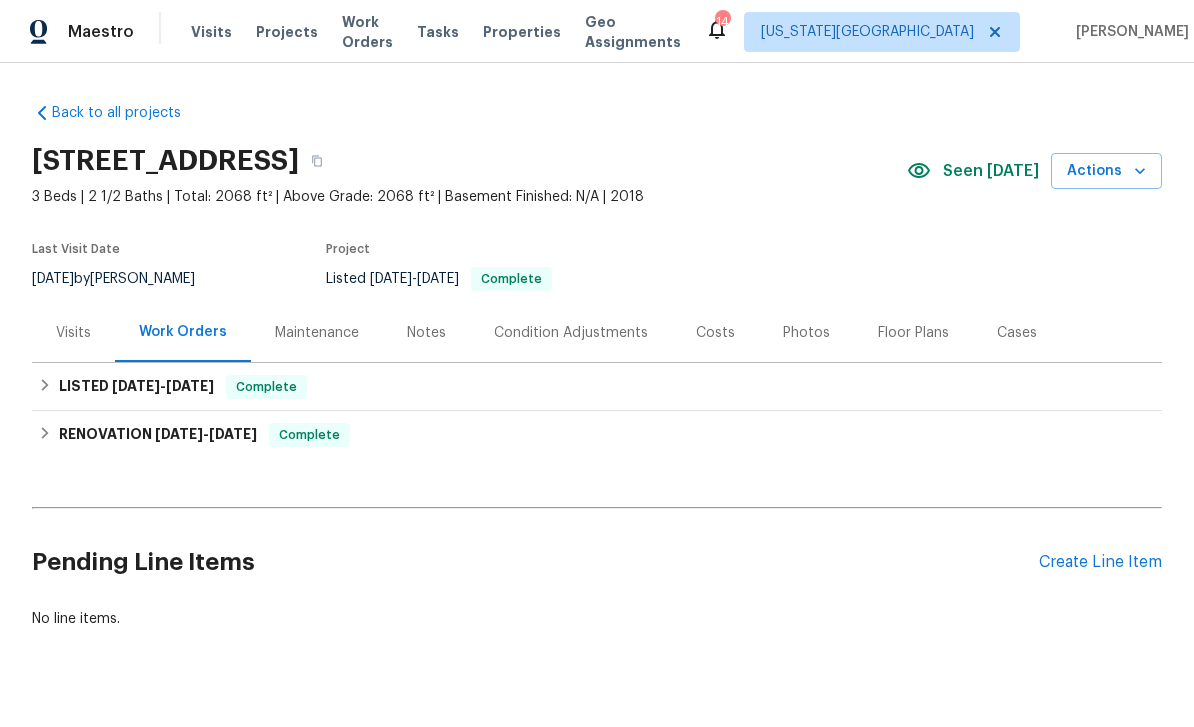 click on "Actions" at bounding box center [1106, 171] 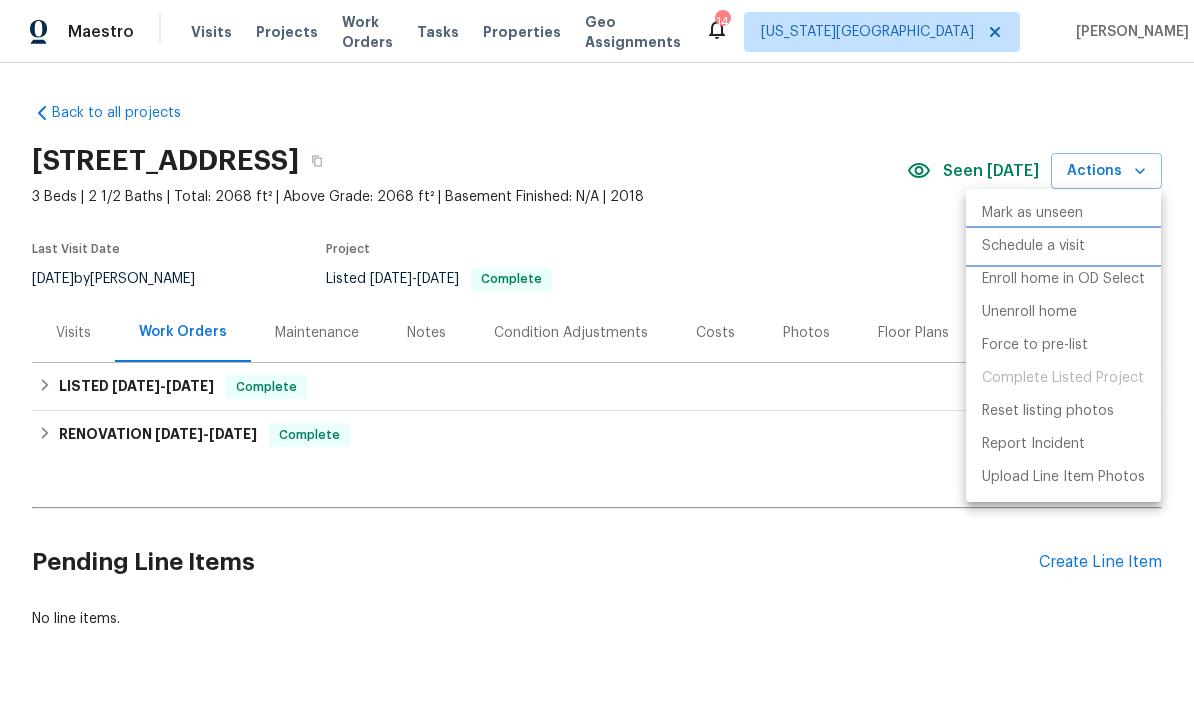 click on "Schedule a visit" at bounding box center (1033, 246) 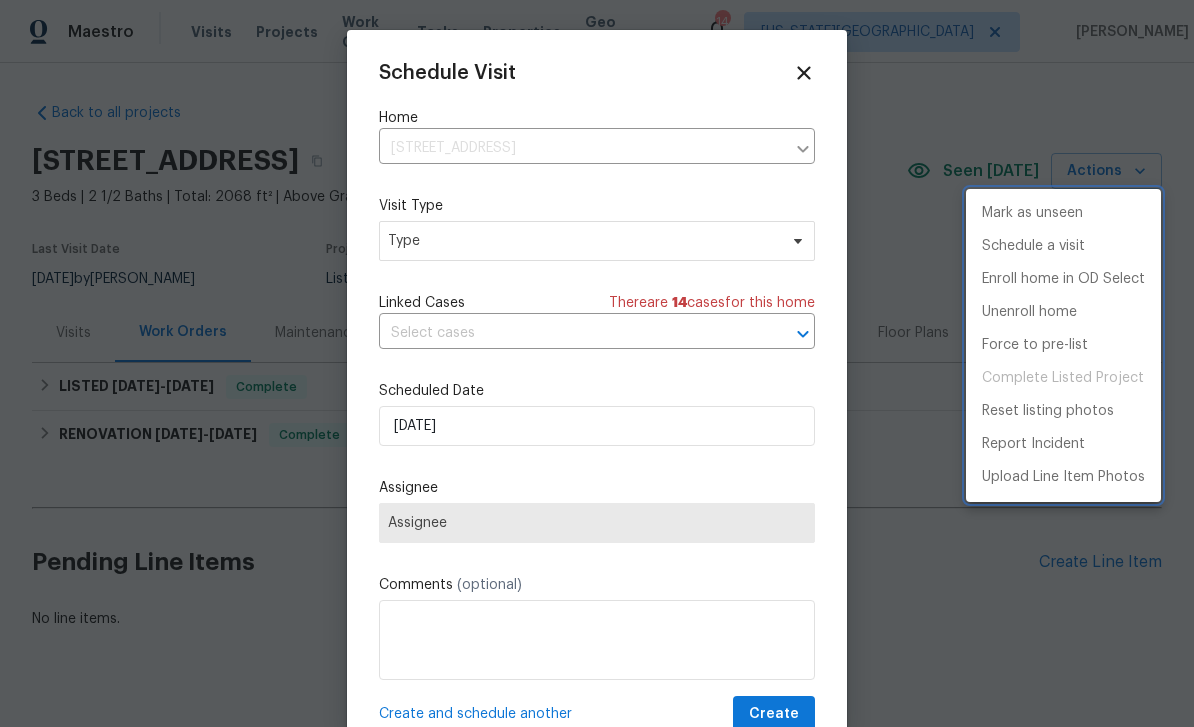 click at bounding box center (597, 363) 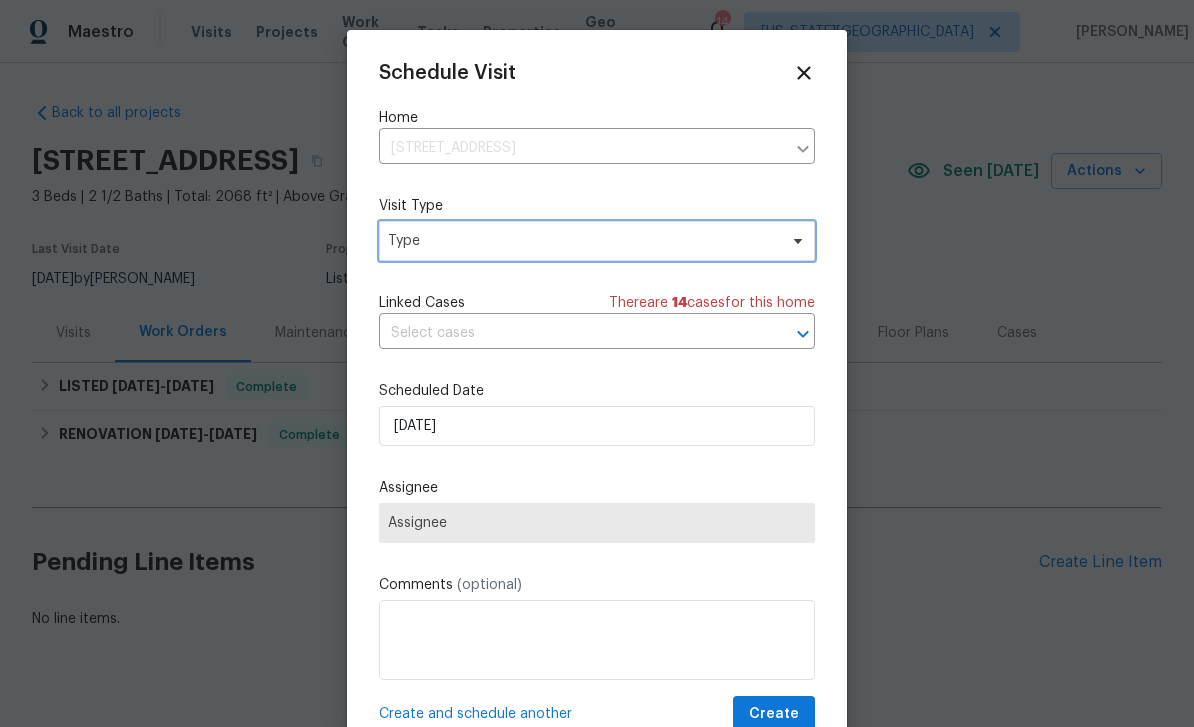 click on "Type" at bounding box center (582, 241) 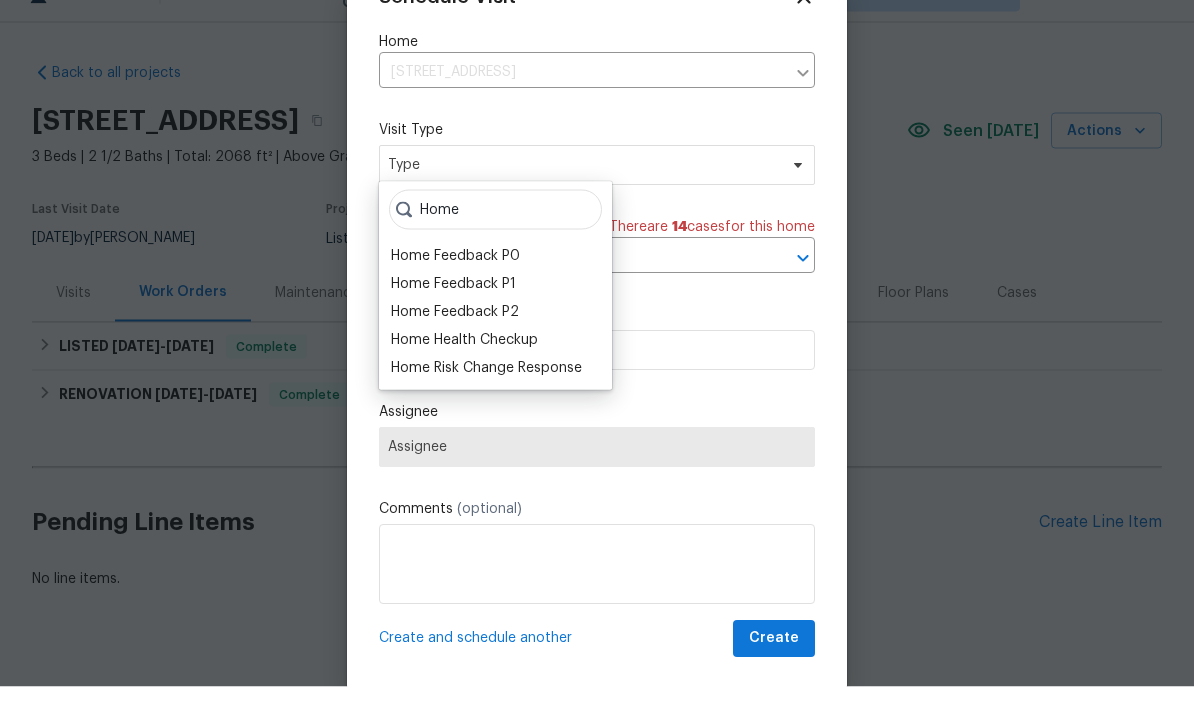 scroll, scrollTop: 39, scrollLeft: 0, axis: vertical 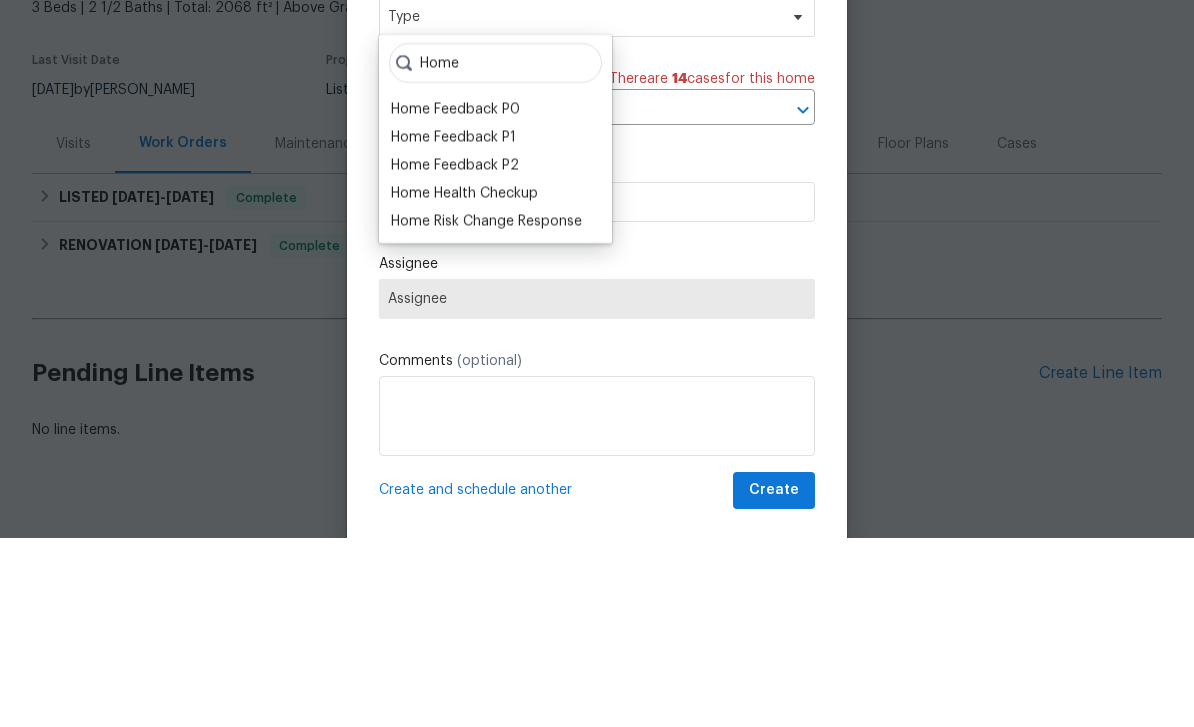 type on "Home" 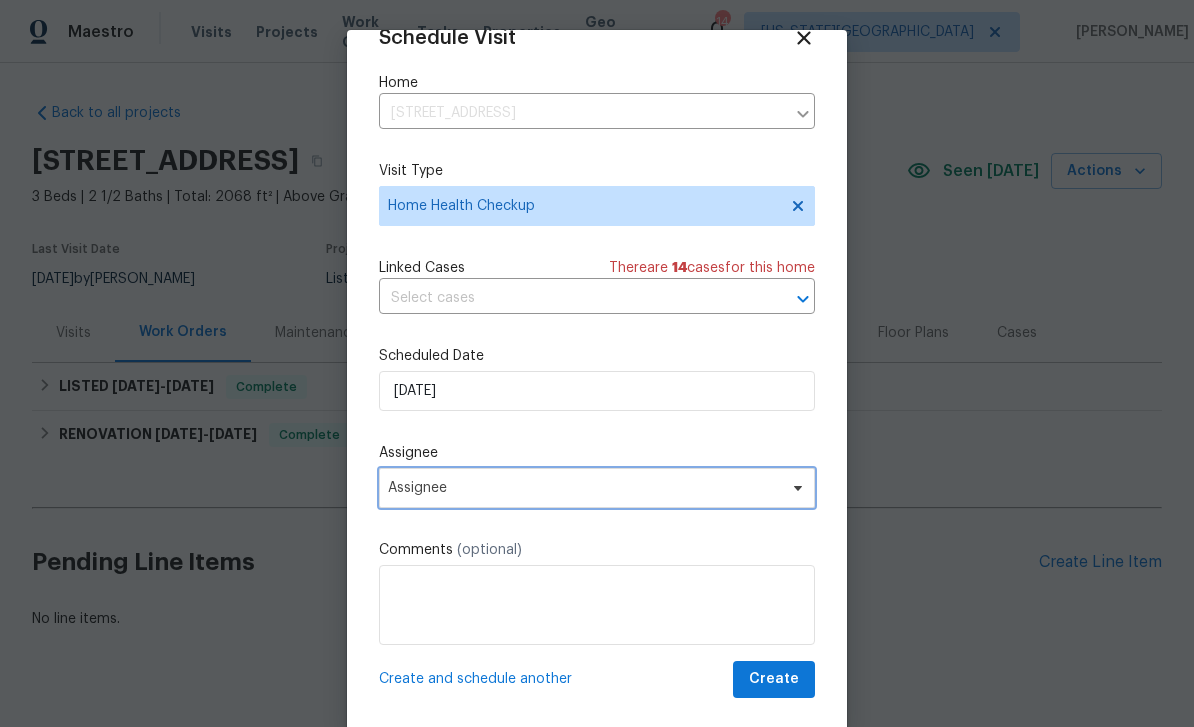 click on "Assignee" at bounding box center [597, 488] 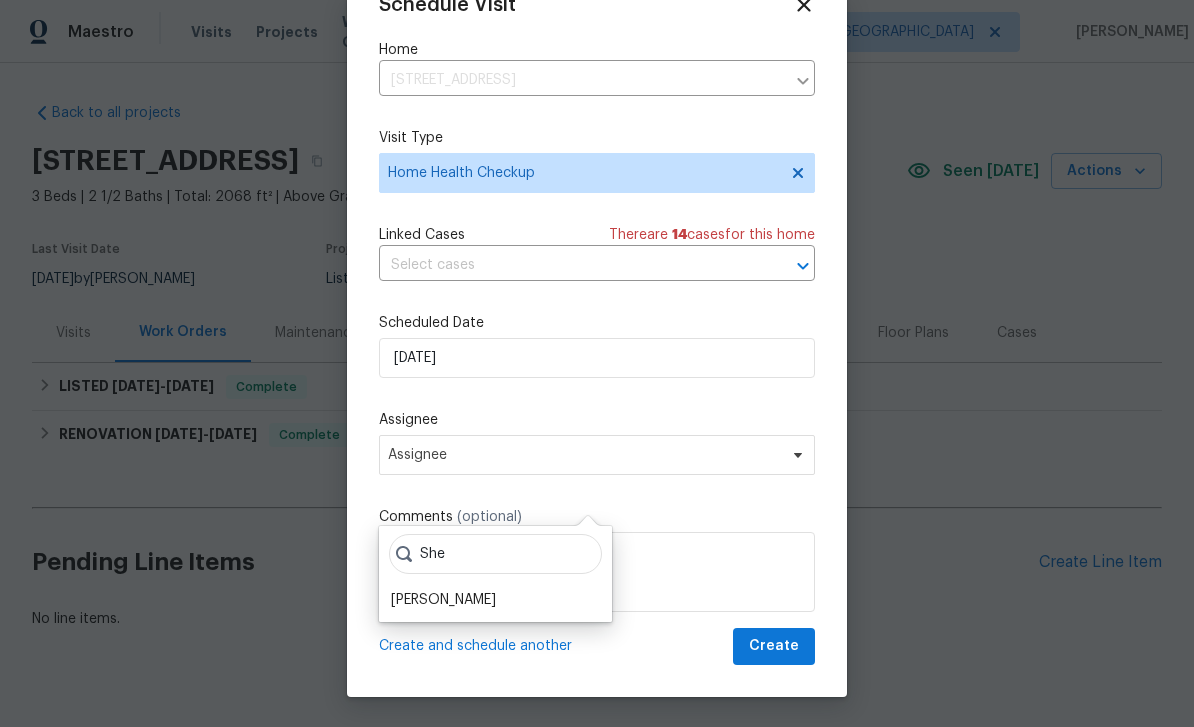 scroll, scrollTop: 33, scrollLeft: 0, axis: vertical 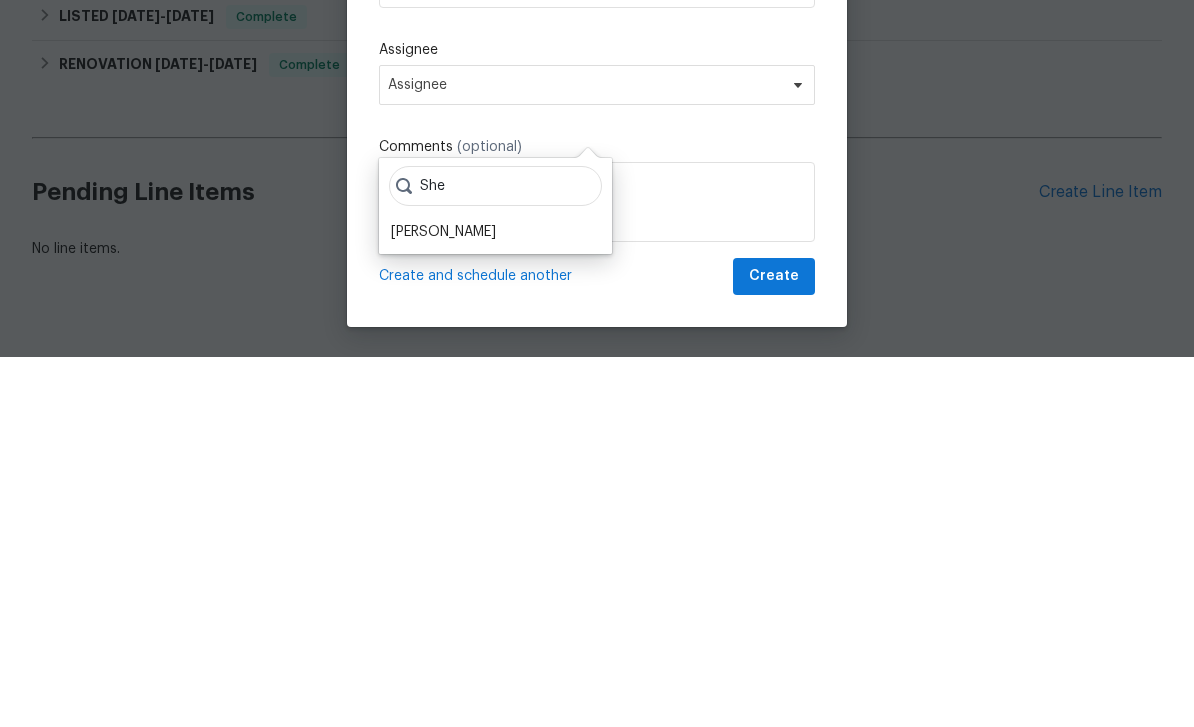 type on "She" 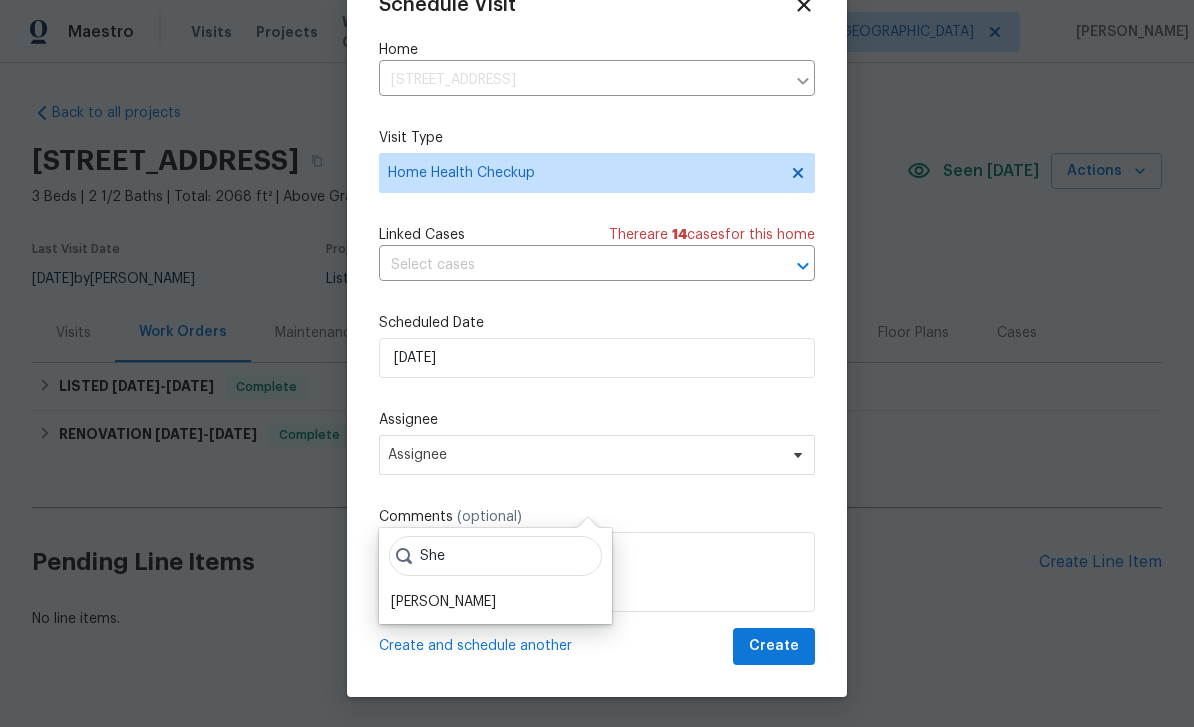 click on "[PERSON_NAME]" at bounding box center [443, 602] 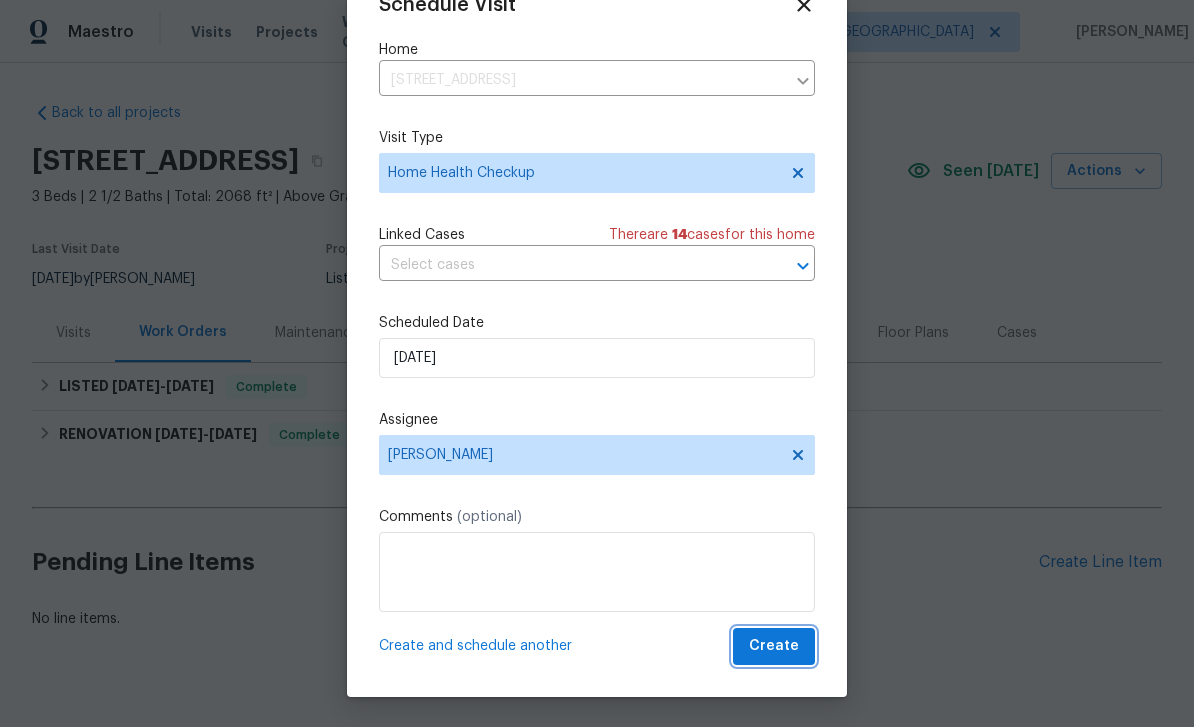 click on "Create" at bounding box center [774, 646] 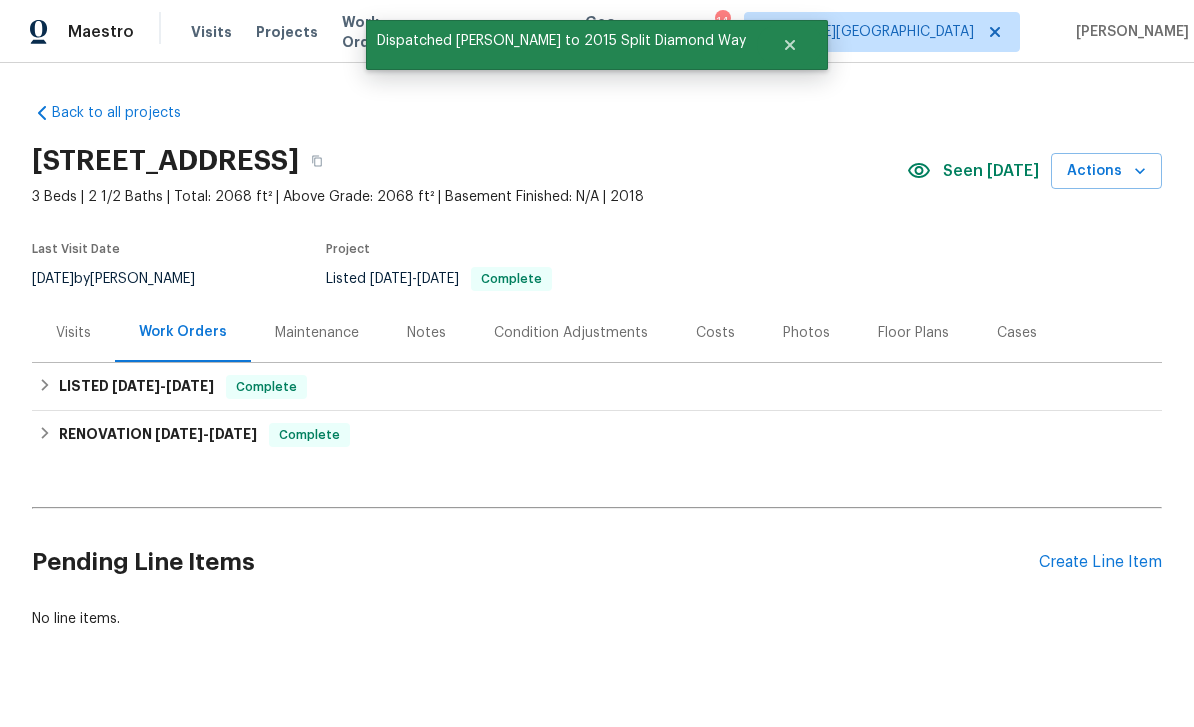 scroll, scrollTop: 0, scrollLeft: 0, axis: both 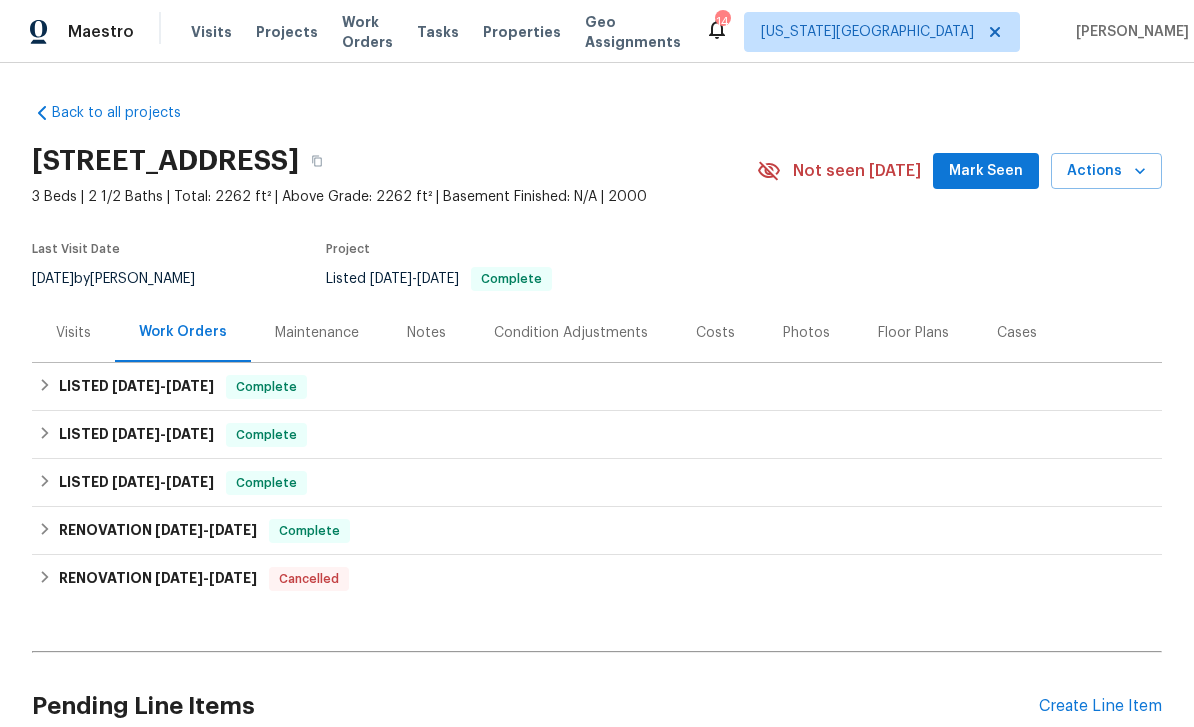 click on "Mark Seen" at bounding box center [986, 171] 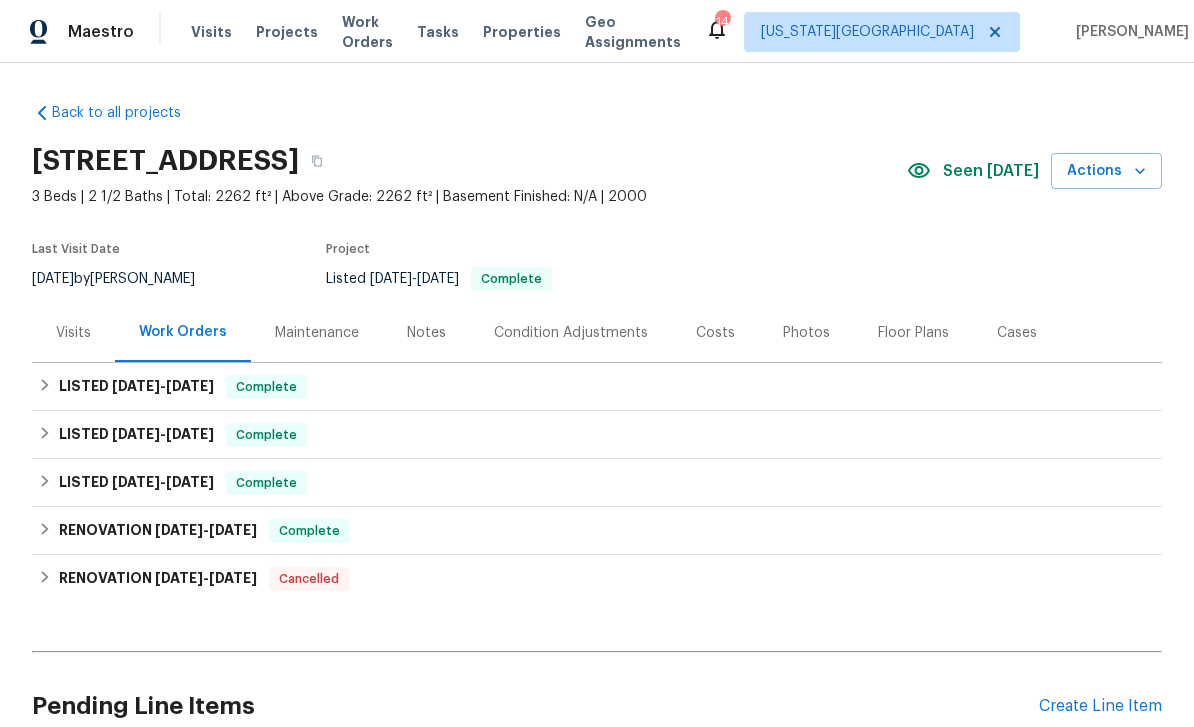 click on "Actions" at bounding box center [1106, 171] 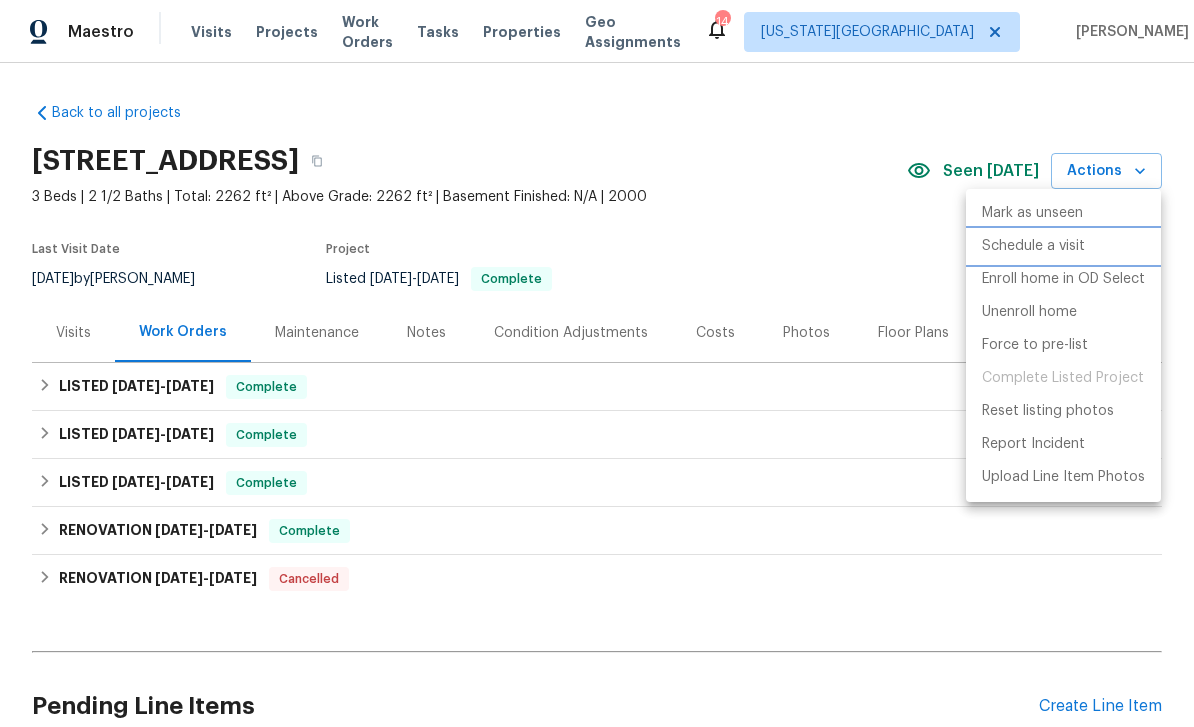 click on "Schedule a visit" at bounding box center (1063, 246) 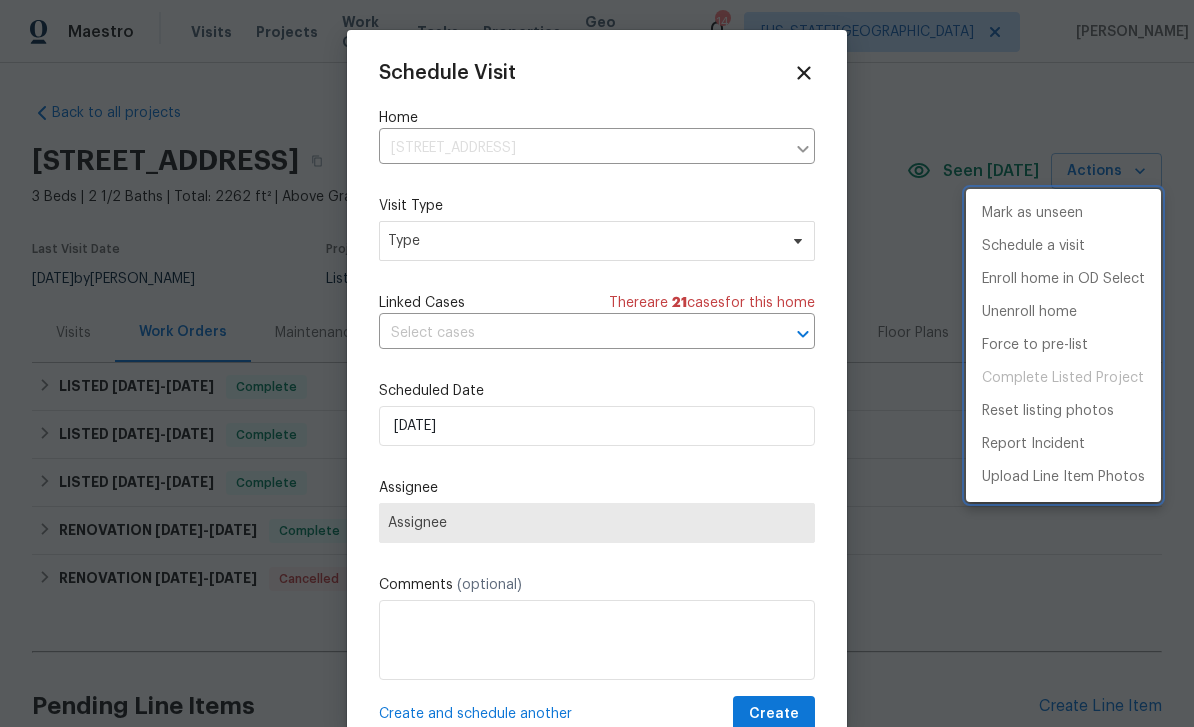 click at bounding box center (597, 363) 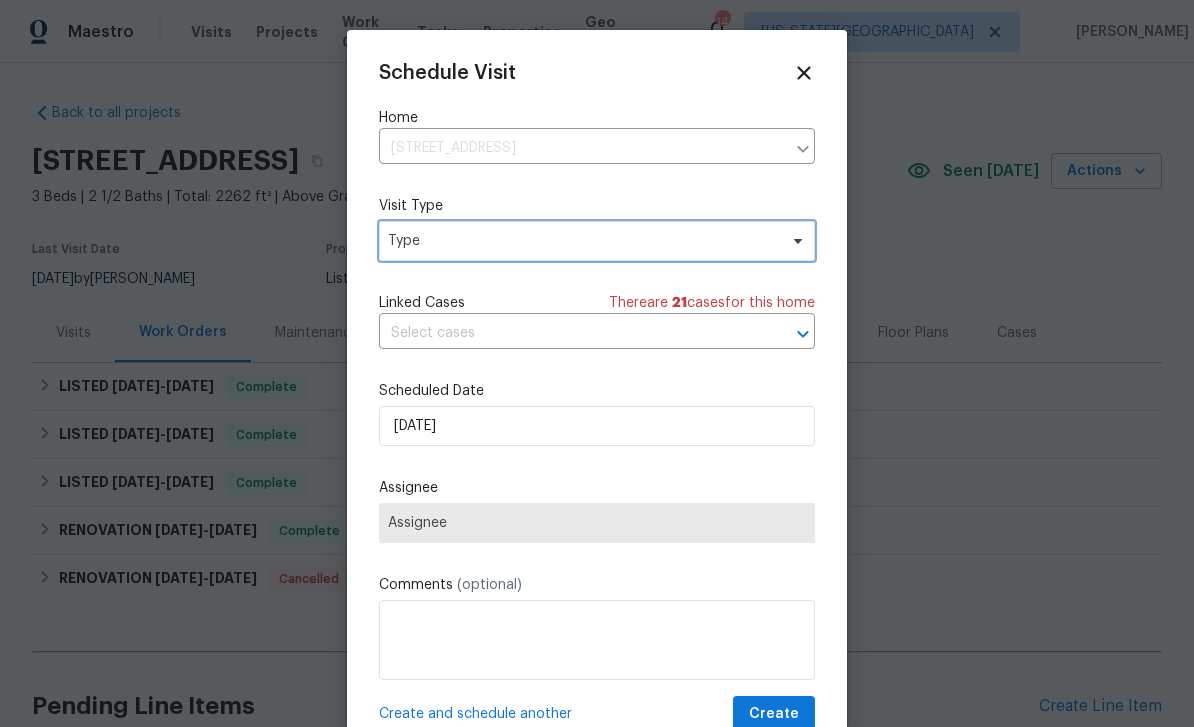 click on "Type" at bounding box center [582, 241] 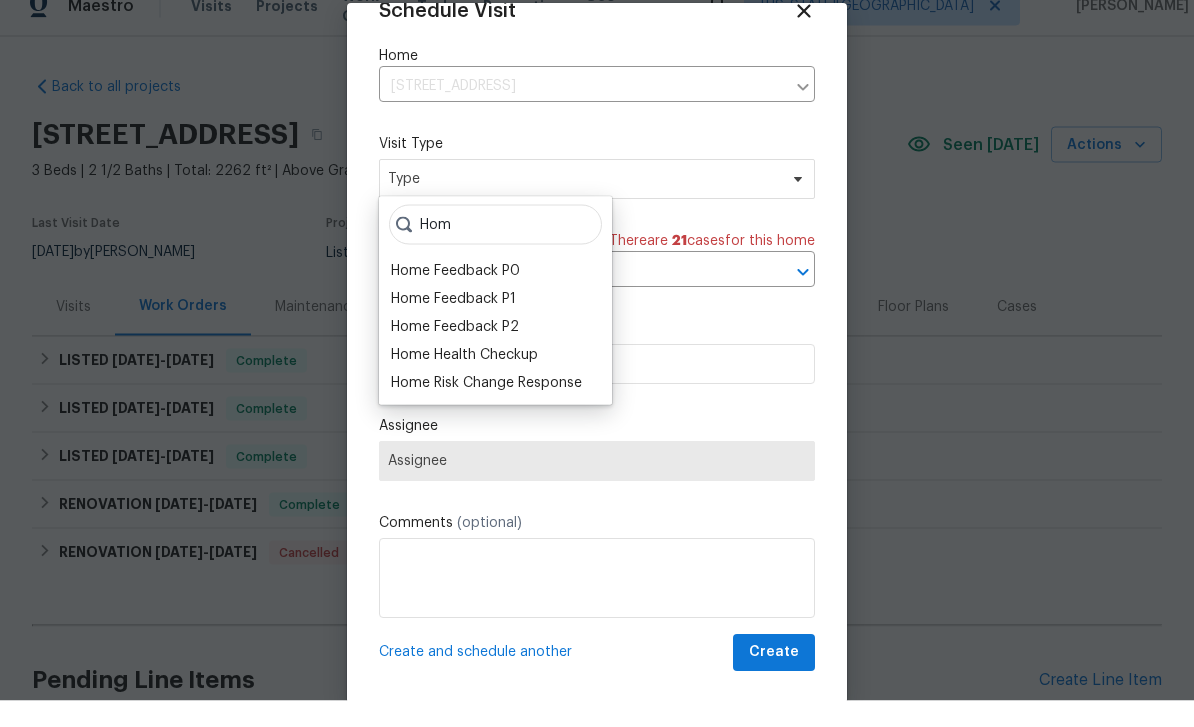 scroll, scrollTop: 39, scrollLeft: 0, axis: vertical 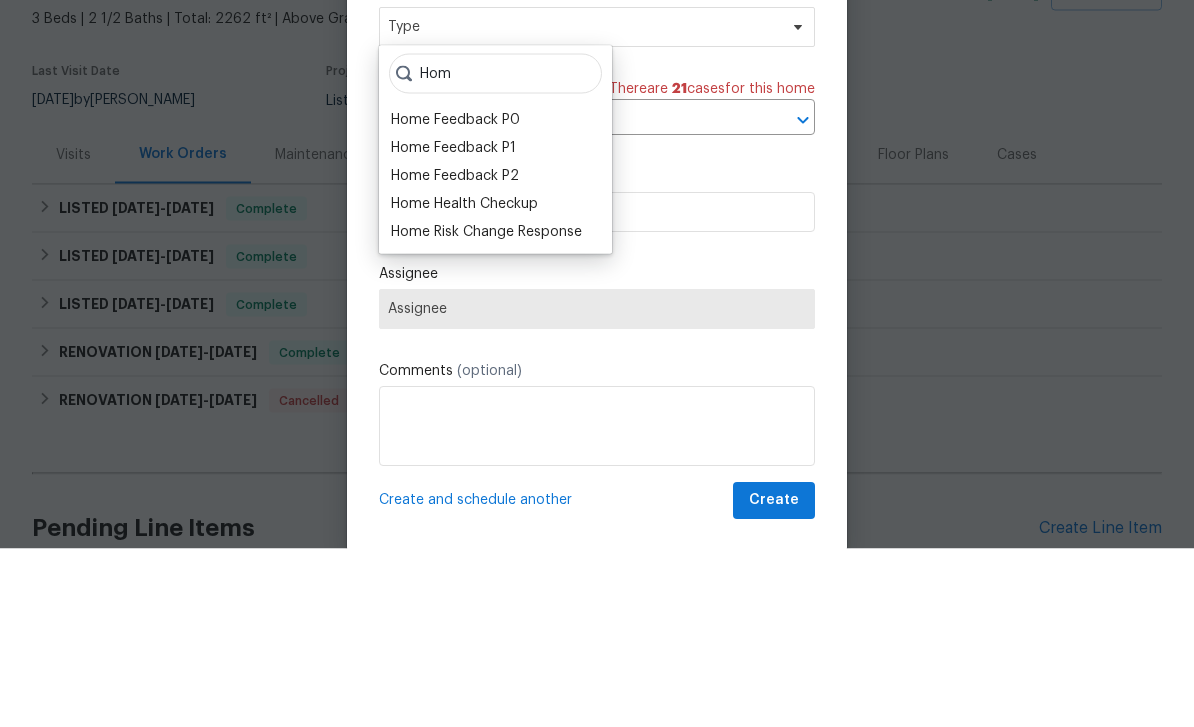 type on "Hom" 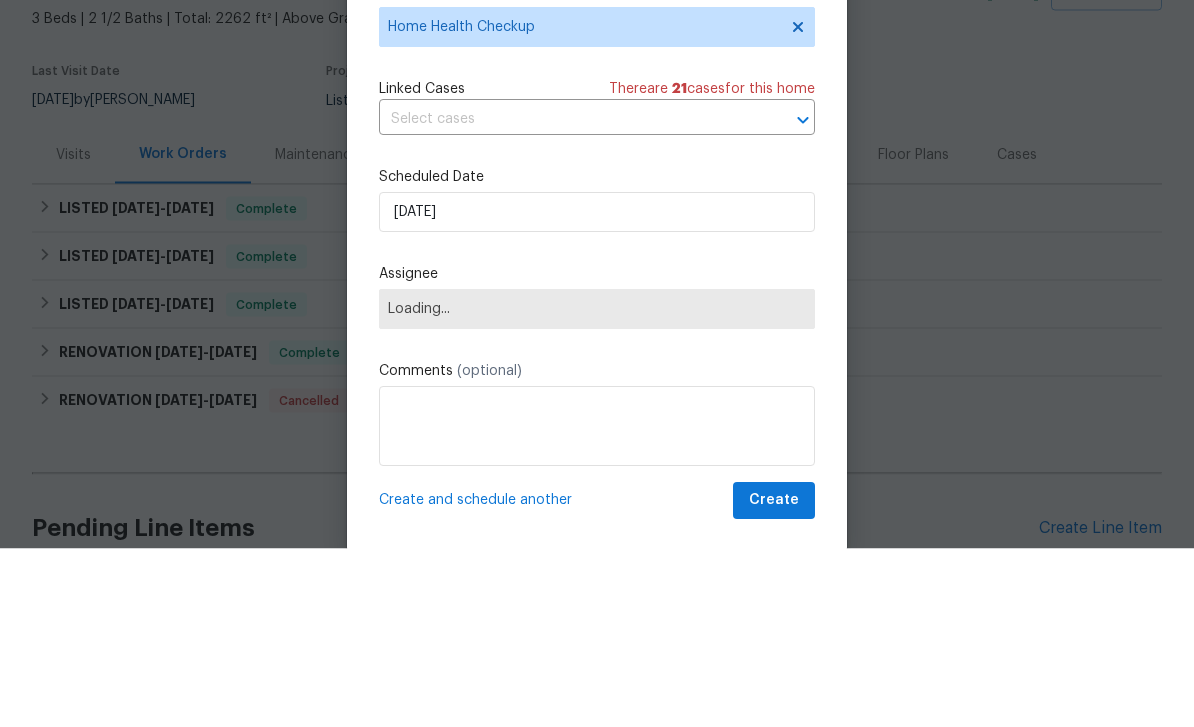 scroll, scrollTop: 64, scrollLeft: 0, axis: vertical 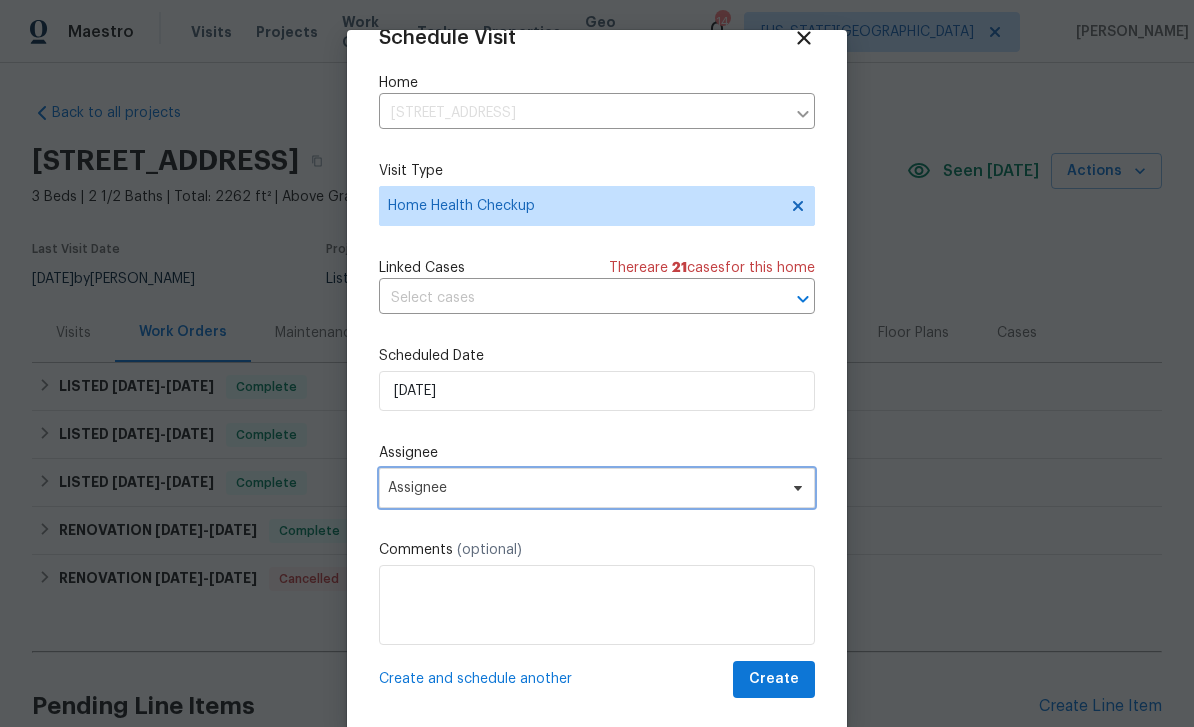 click on "Assignee" at bounding box center [584, 488] 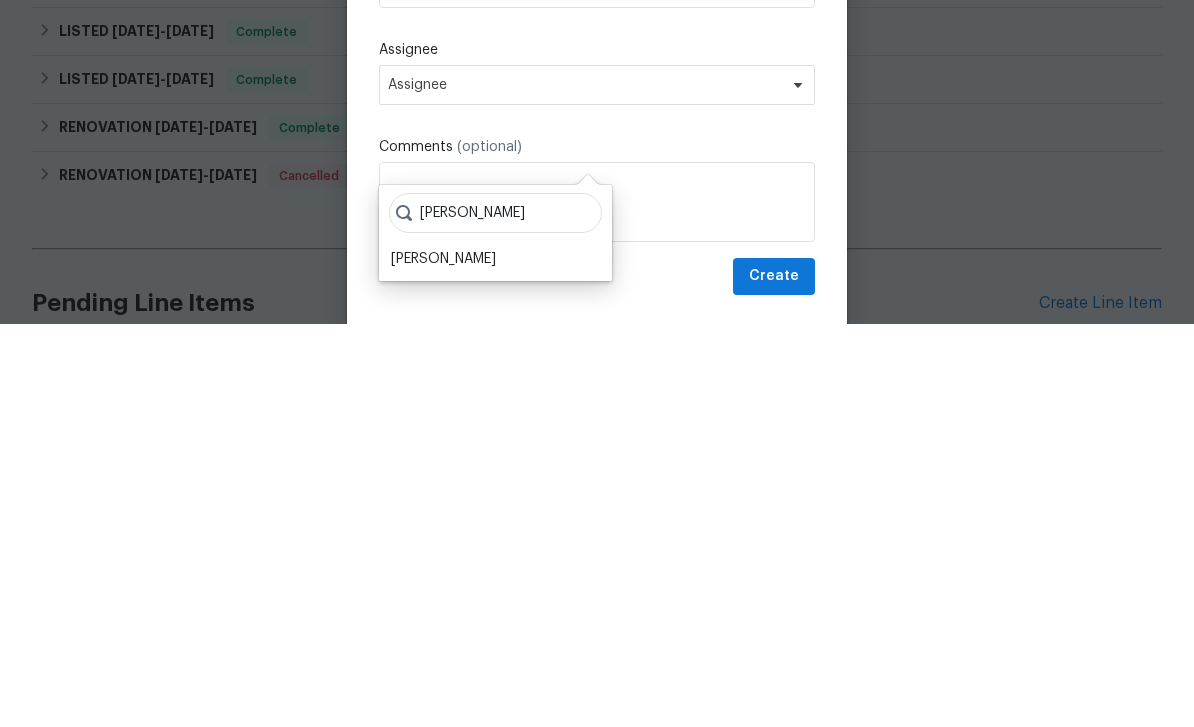 type on "Sheila" 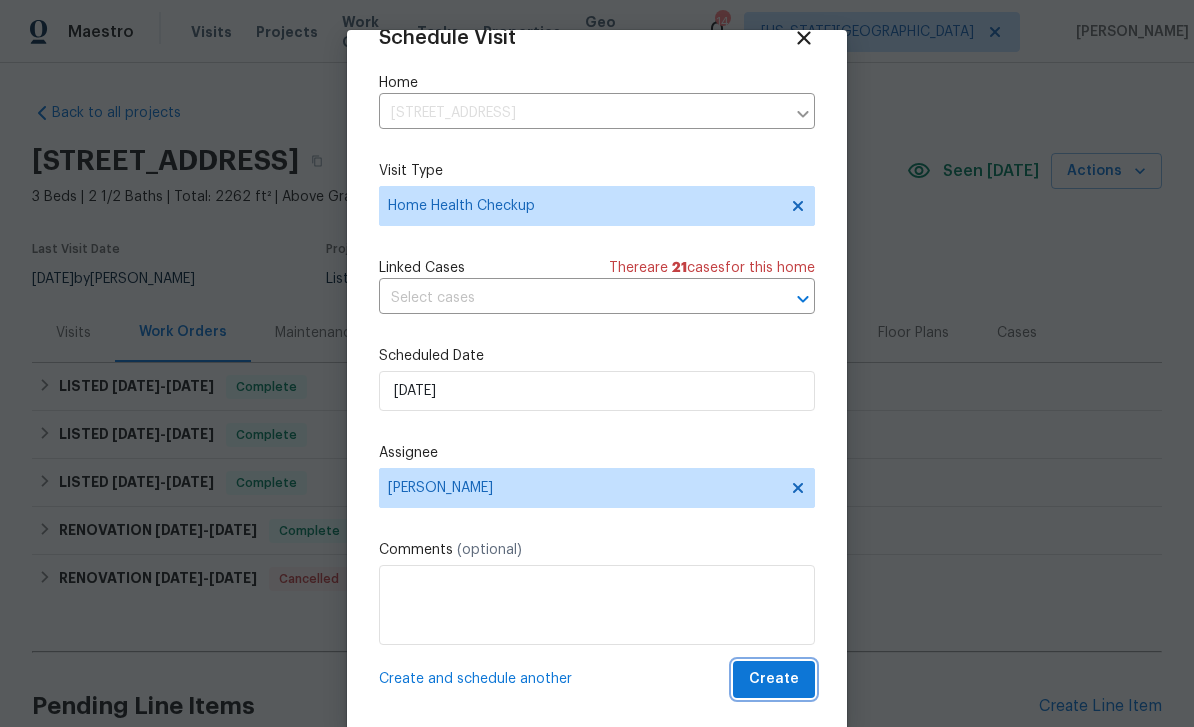 click on "Create" at bounding box center [774, 679] 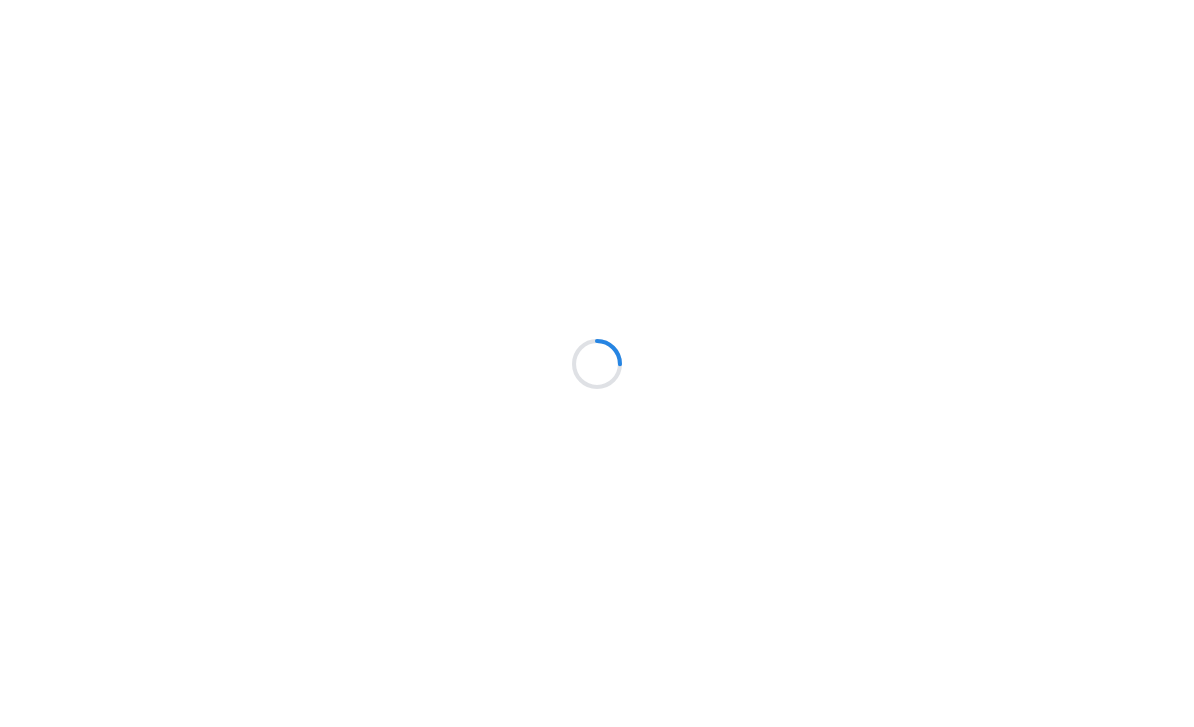 scroll, scrollTop: 0, scrollLeft: 0, axis: both 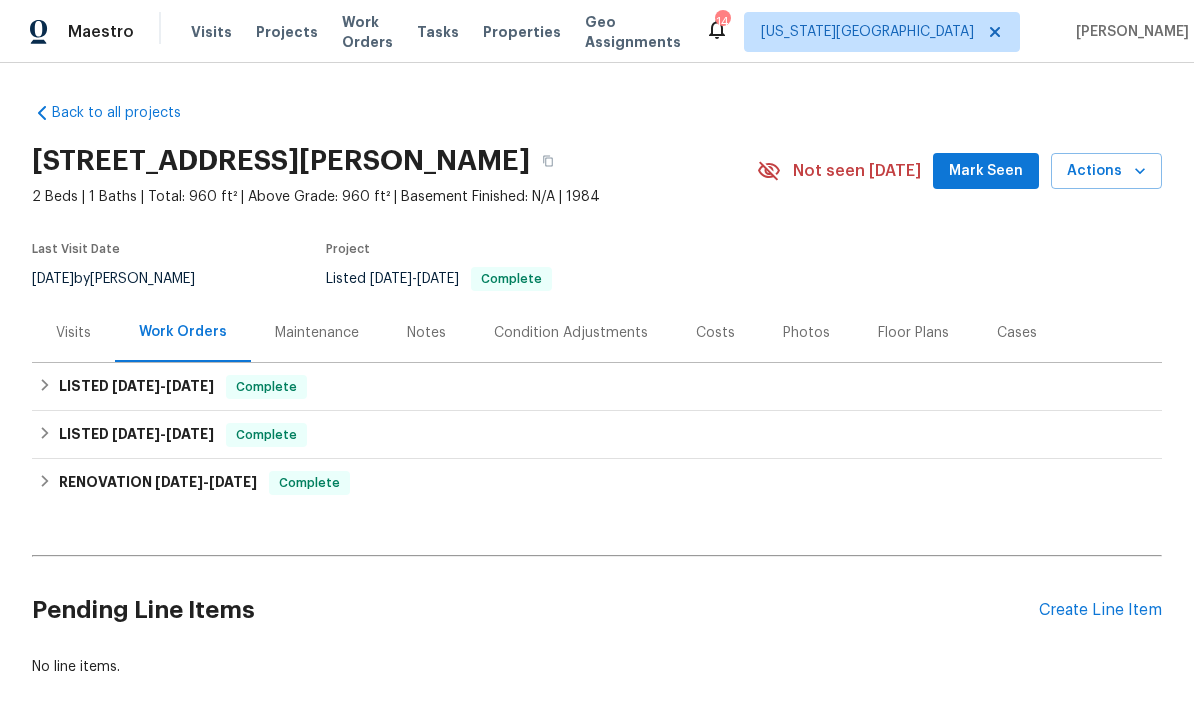click on "Mark Seen" at bounding box center [986, 171] 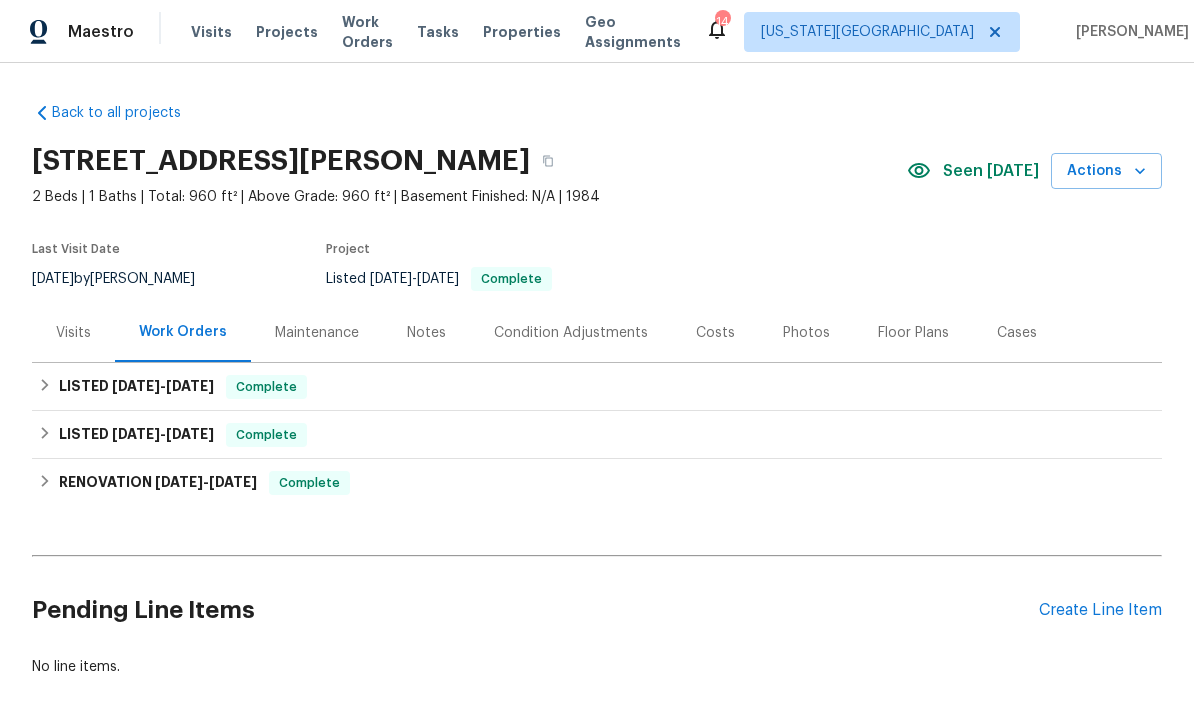 click on "Actions" at bounding box center [1106, 171] 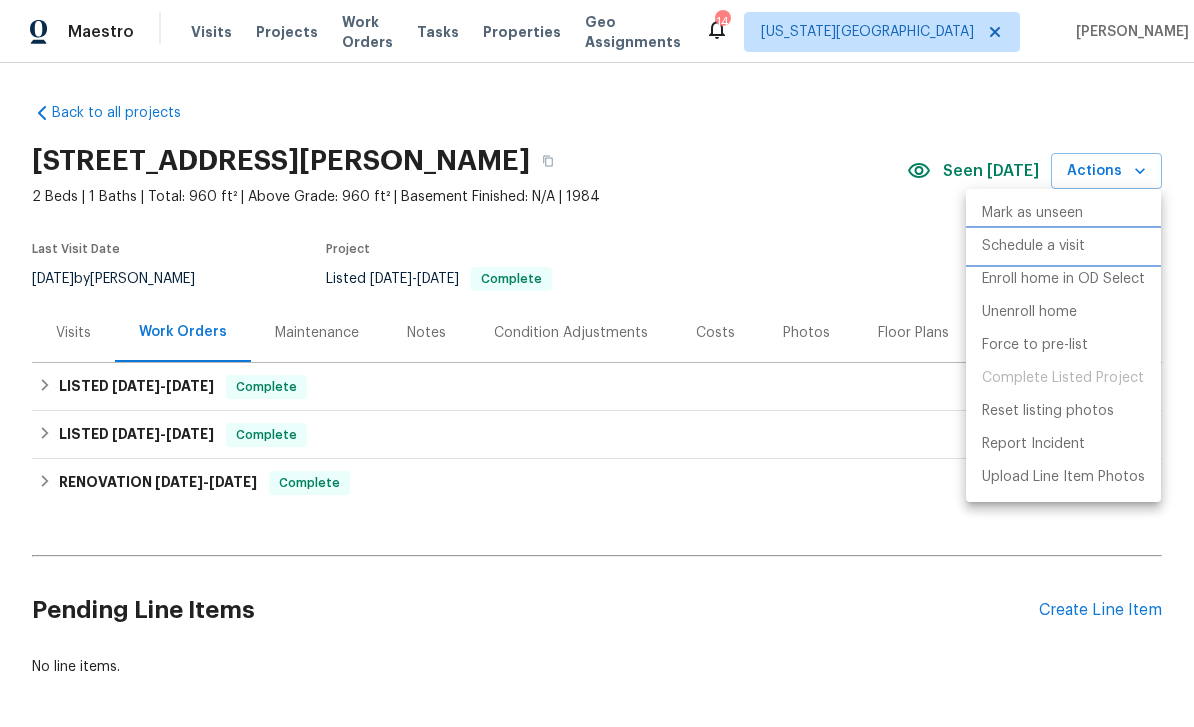 click on "Schedule a visit" at bounding box center [1033, 246] 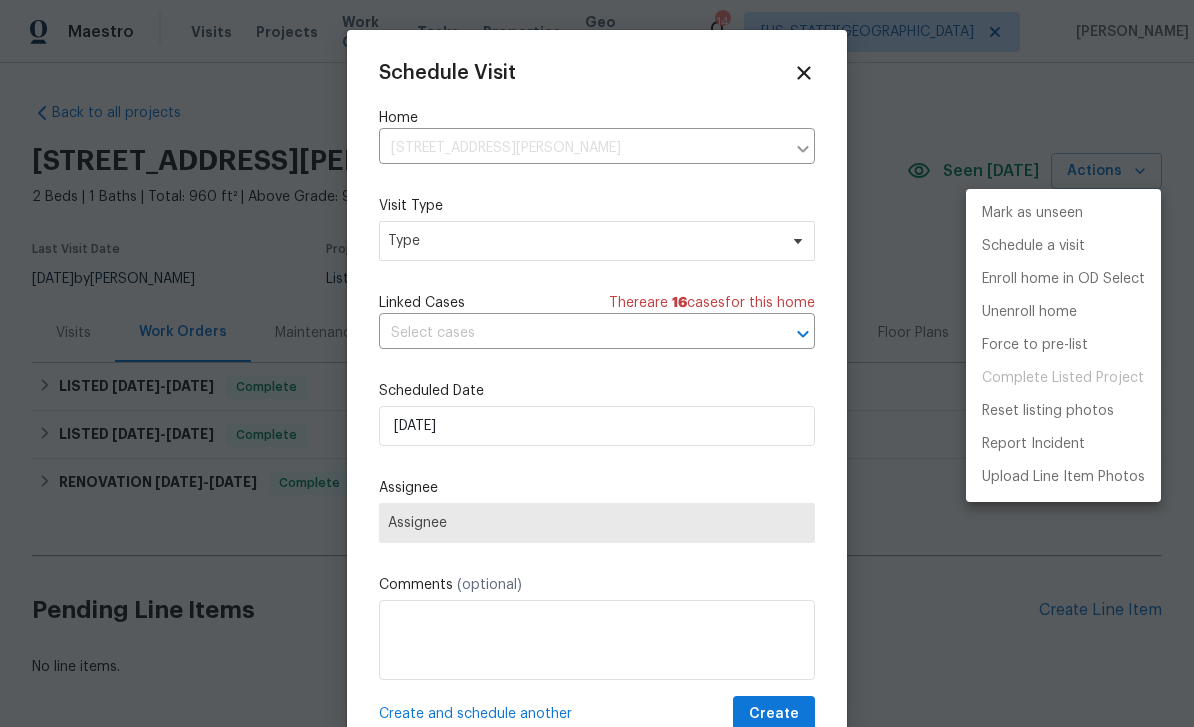 click at bounding box center [597, 363] 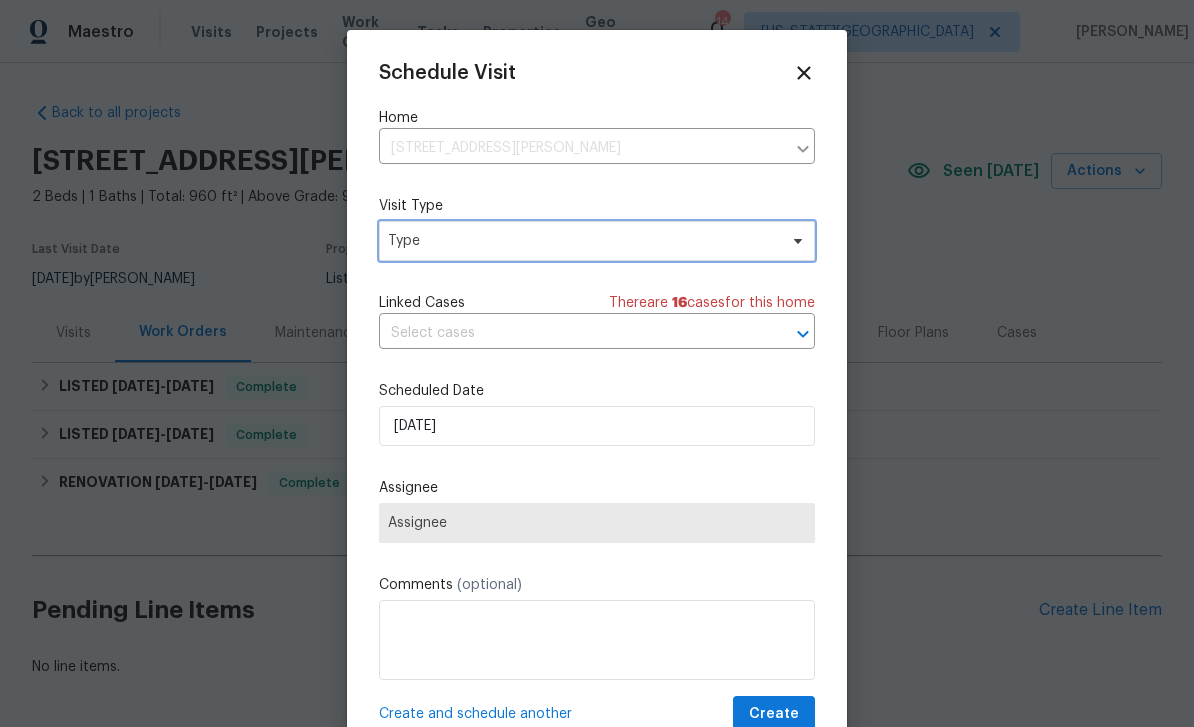 click on "Type" at bounding box center (582, 241) 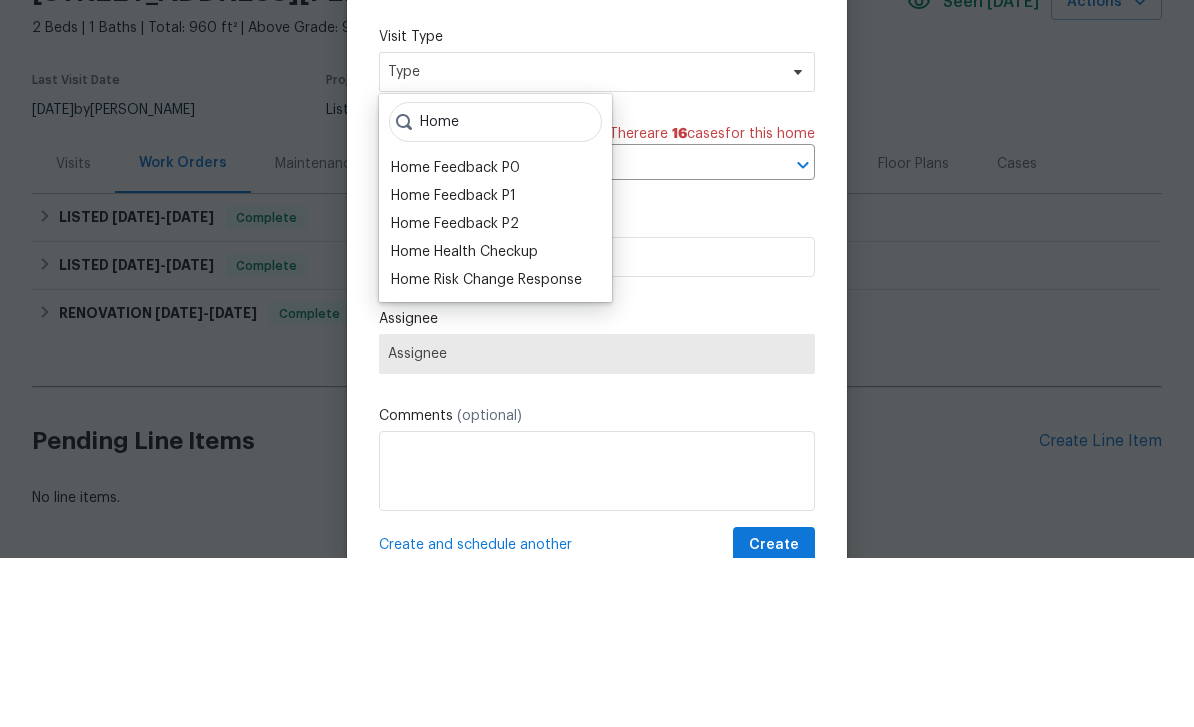 type on "Home" 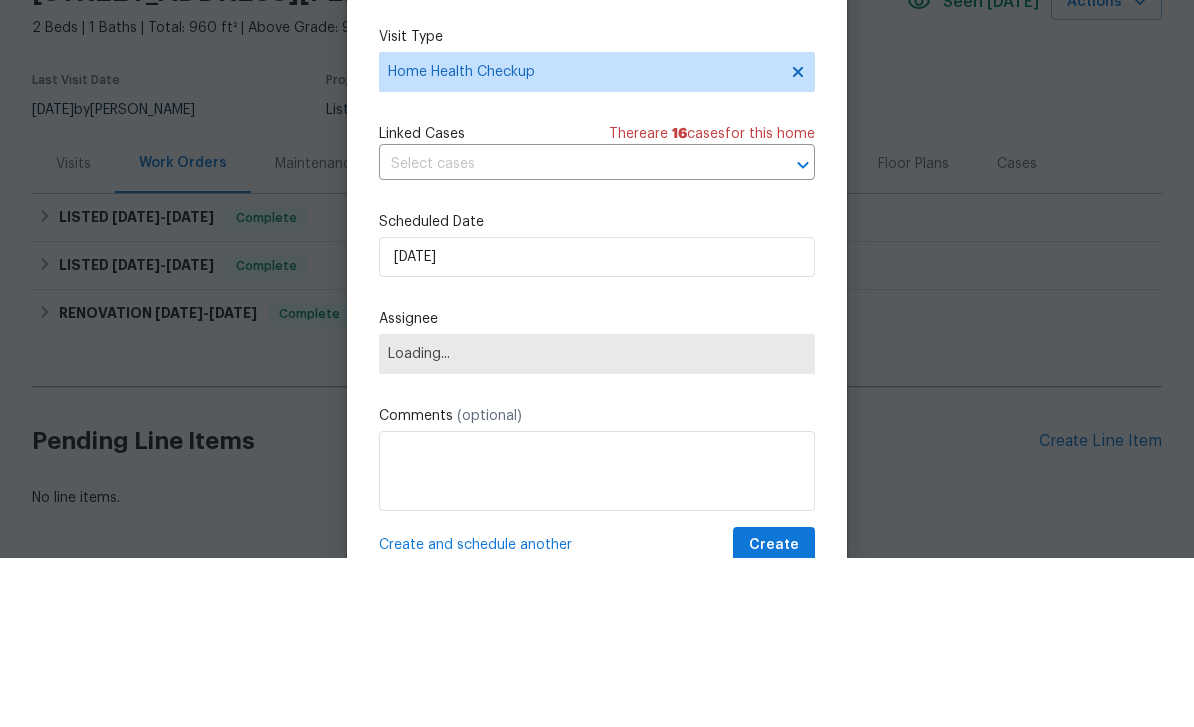 scroll, scrollTop: 64, scrollLeft: 0, axis: vertical 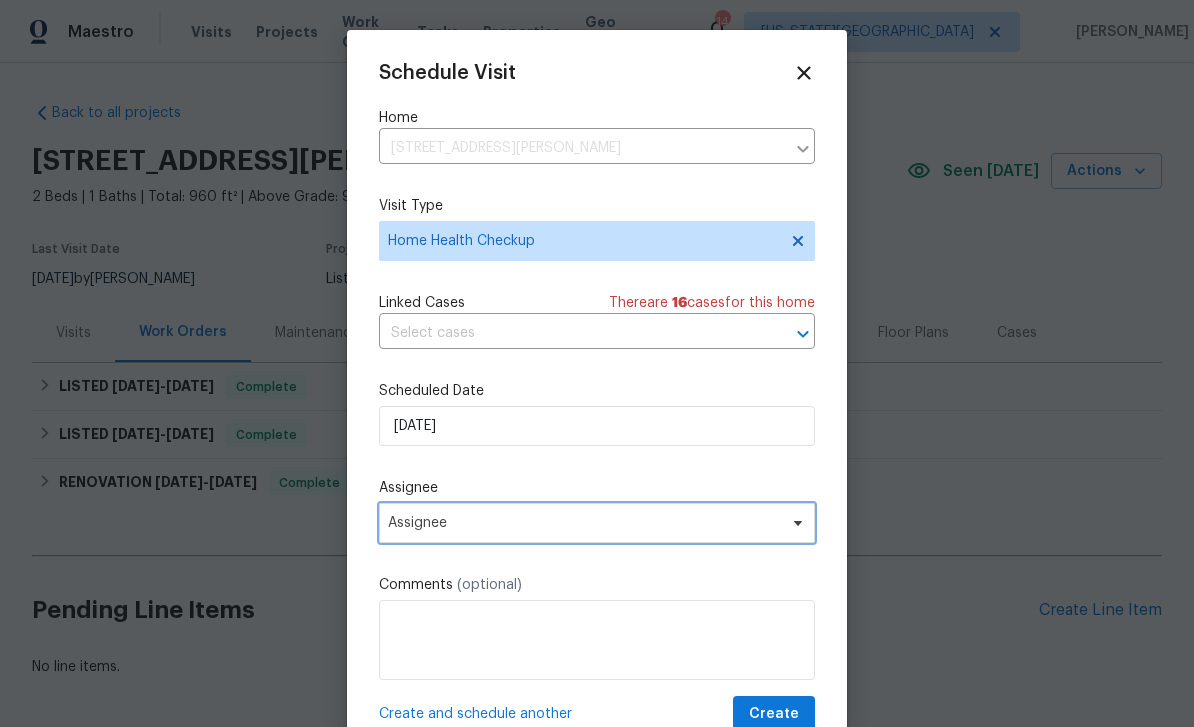 click on "Assignee" at bounding box center [584, 523] 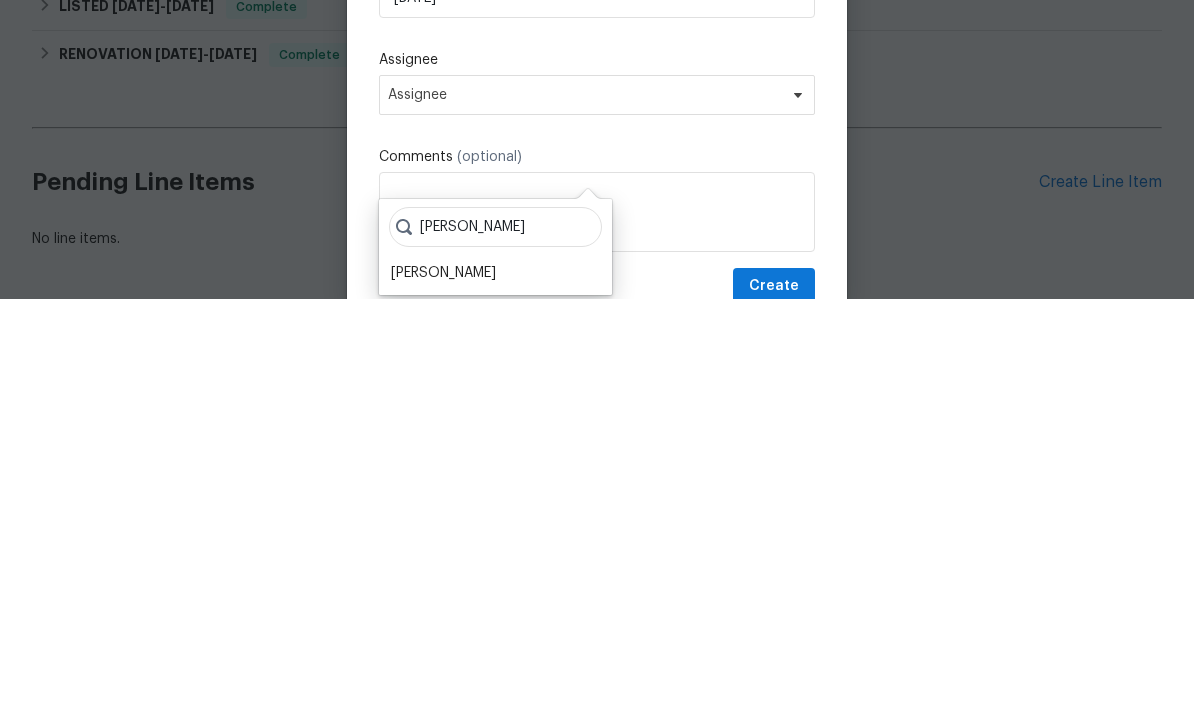 type on "Sheila" 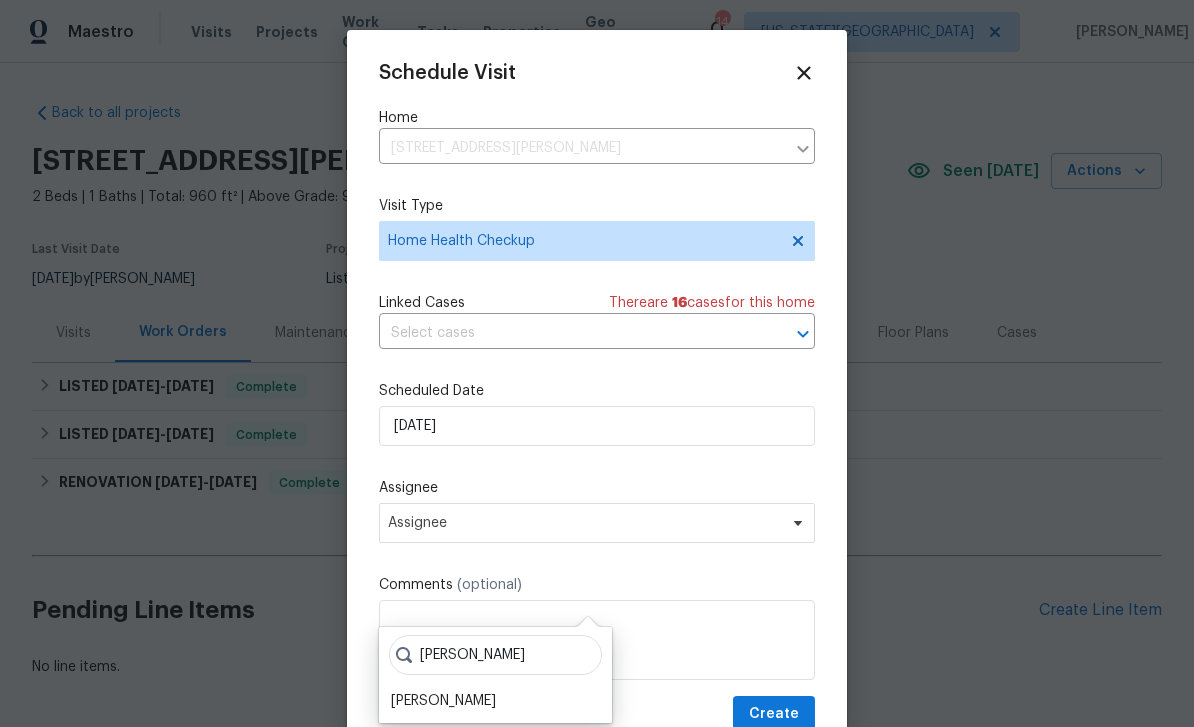 click on "[PERSON_NAME]" at bounding box center (443, 701) 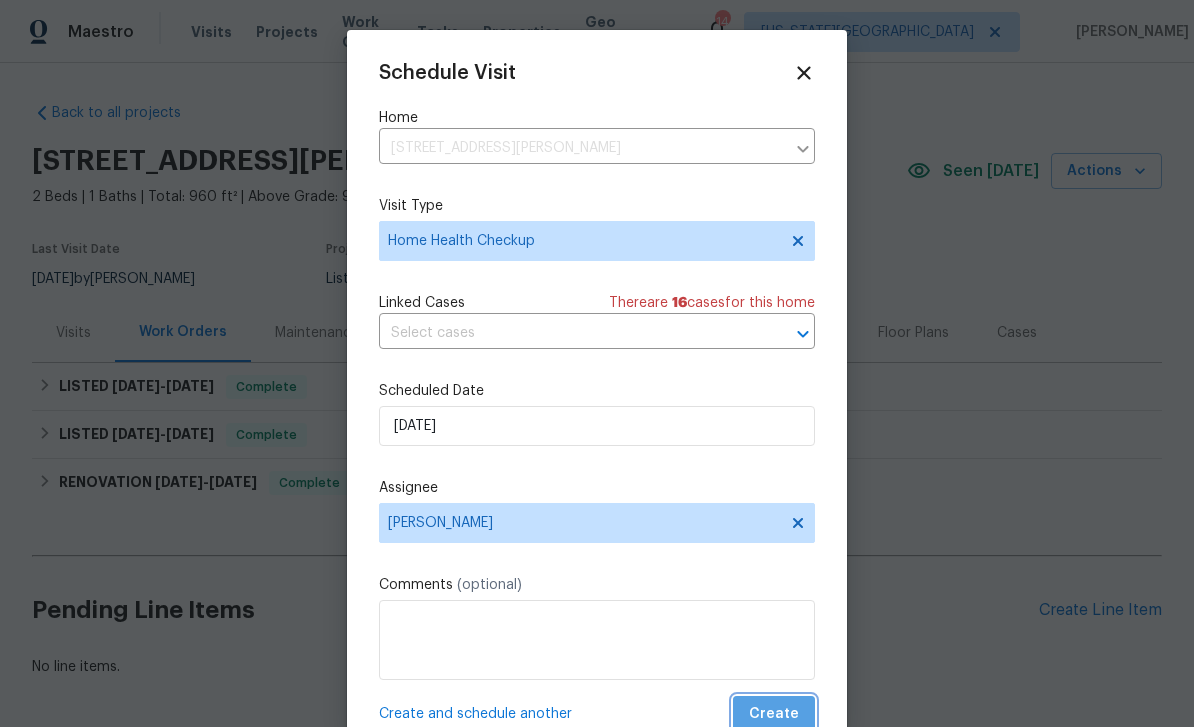 click on "Create" at bounding box center (774, 714) 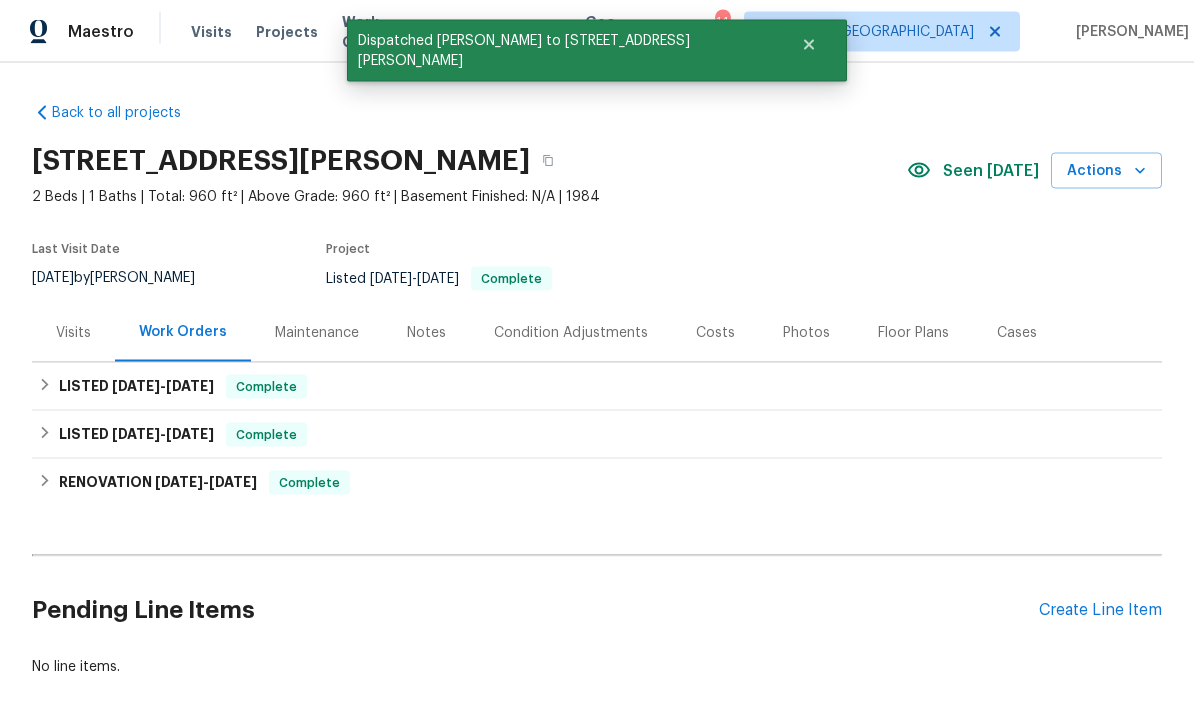 scroll, scrollTop: 0, scrollLeft: 0, axis: both 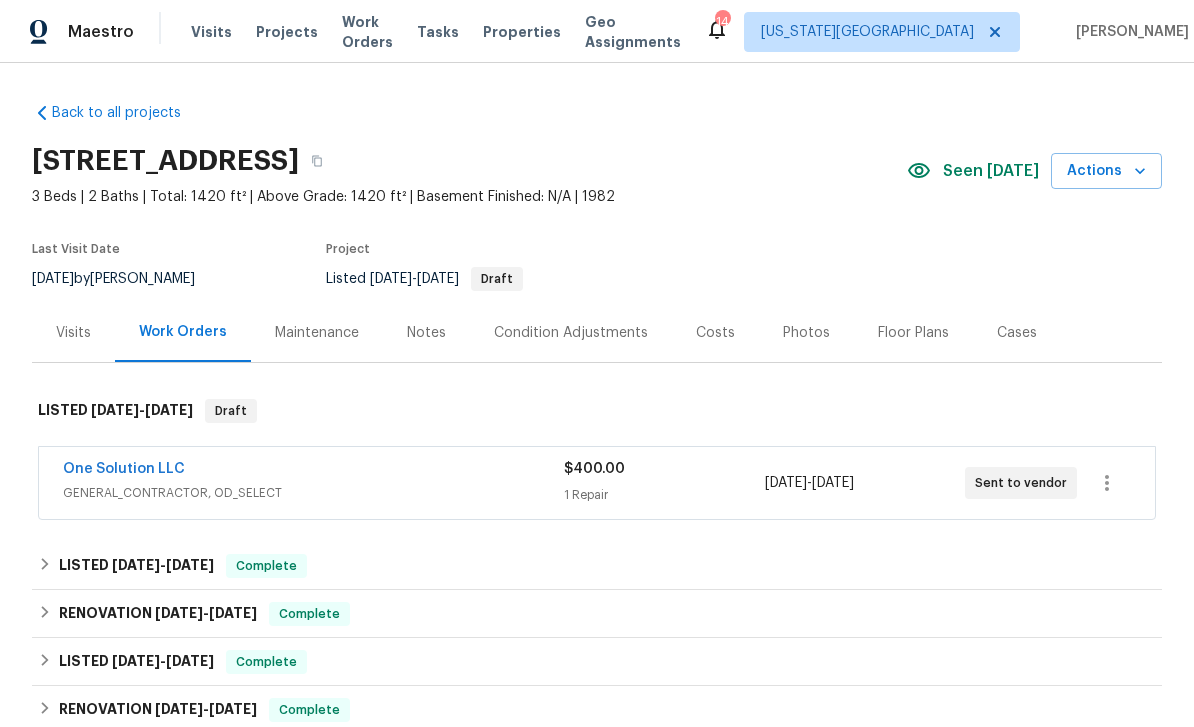 click on "GENERAL_CONTRACTOR, OD_SELECT" at bounding box center (313, 493) 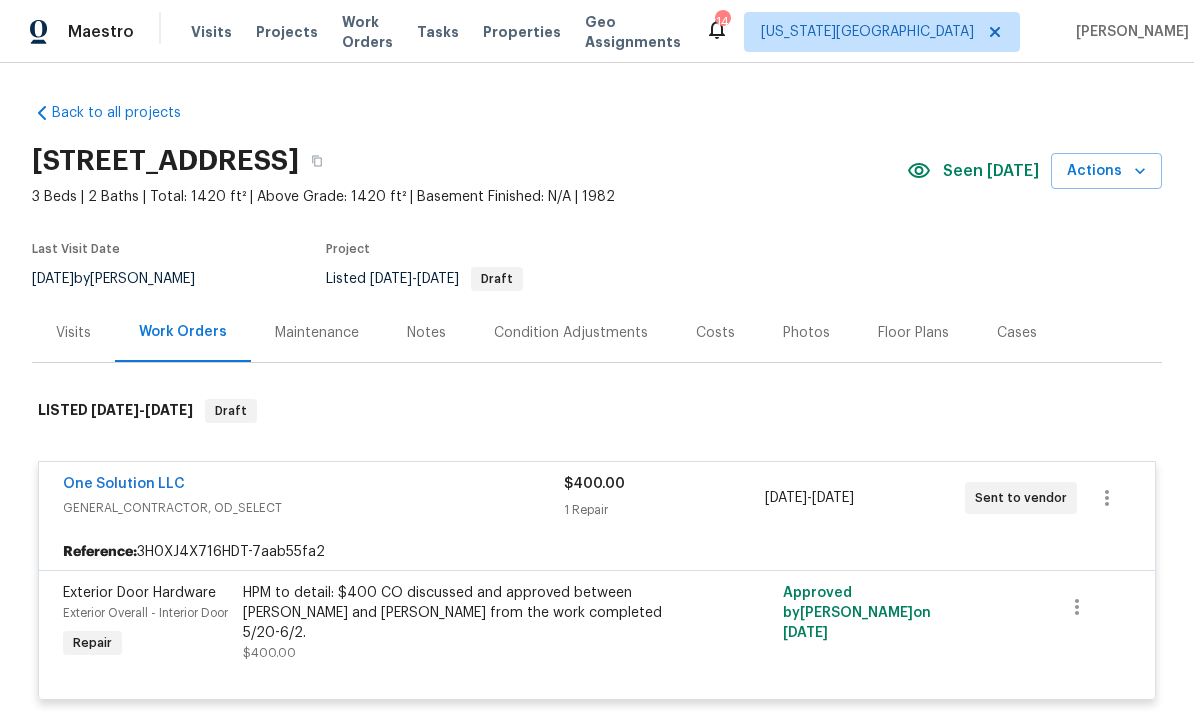scroll, scrollTop: 0, scrollLeft: 0, axis: both 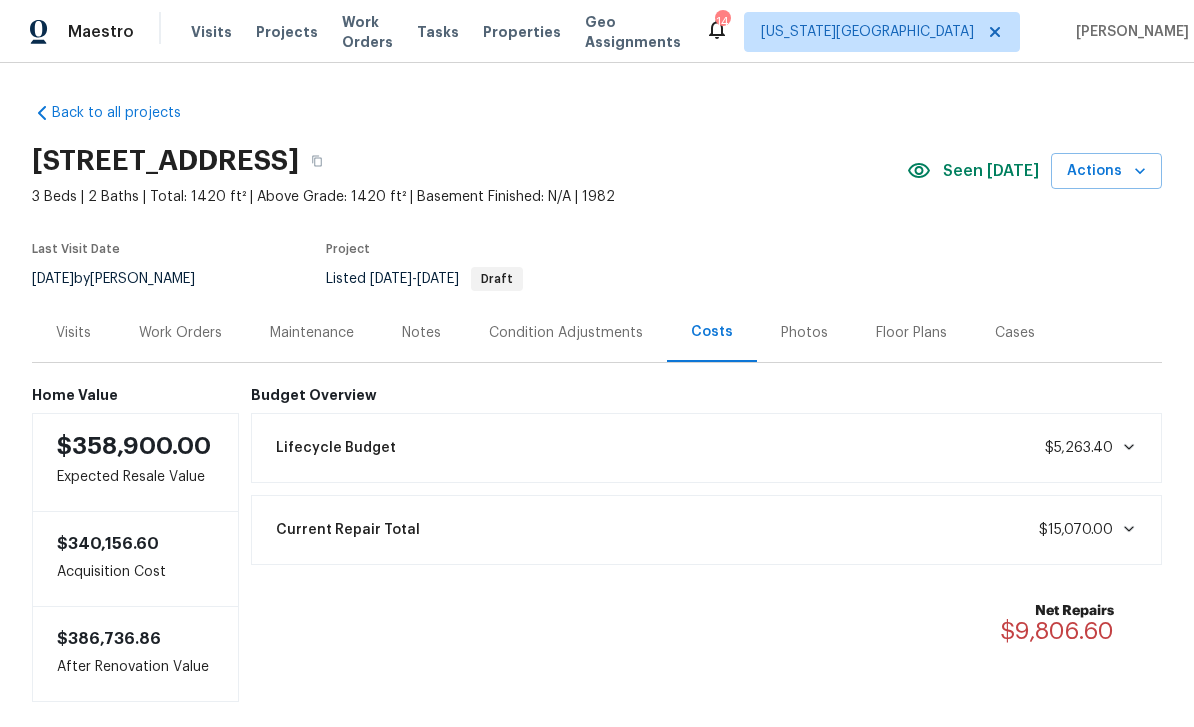 click on "Work Orders" at bounding box center (180, 333) 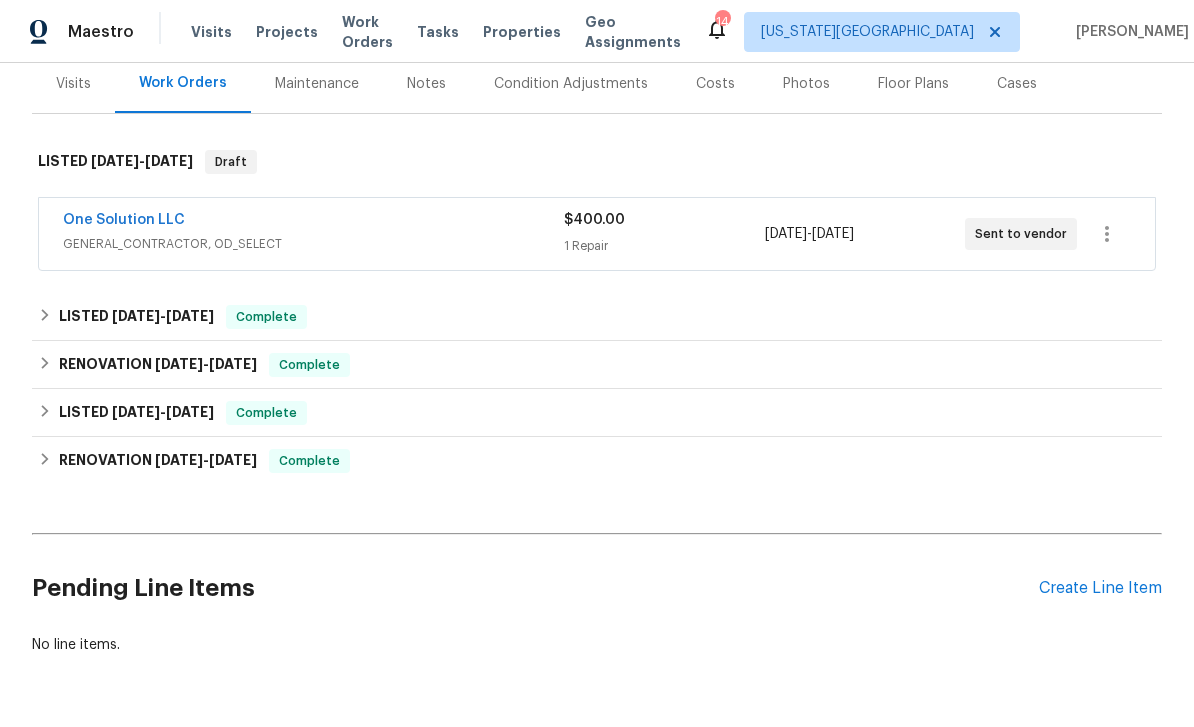 scroll, scrollTop: 248, scrollLeft: 0, axis: vertical 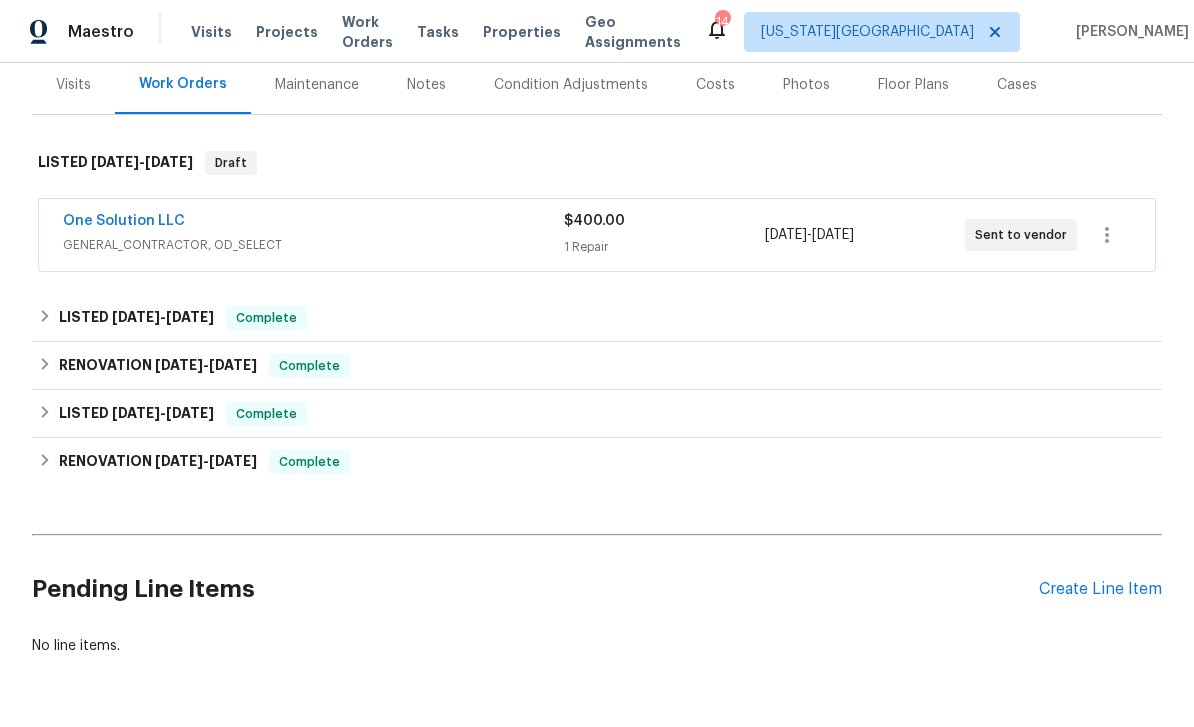 click on "Notes" at bounding box center [426, 85] 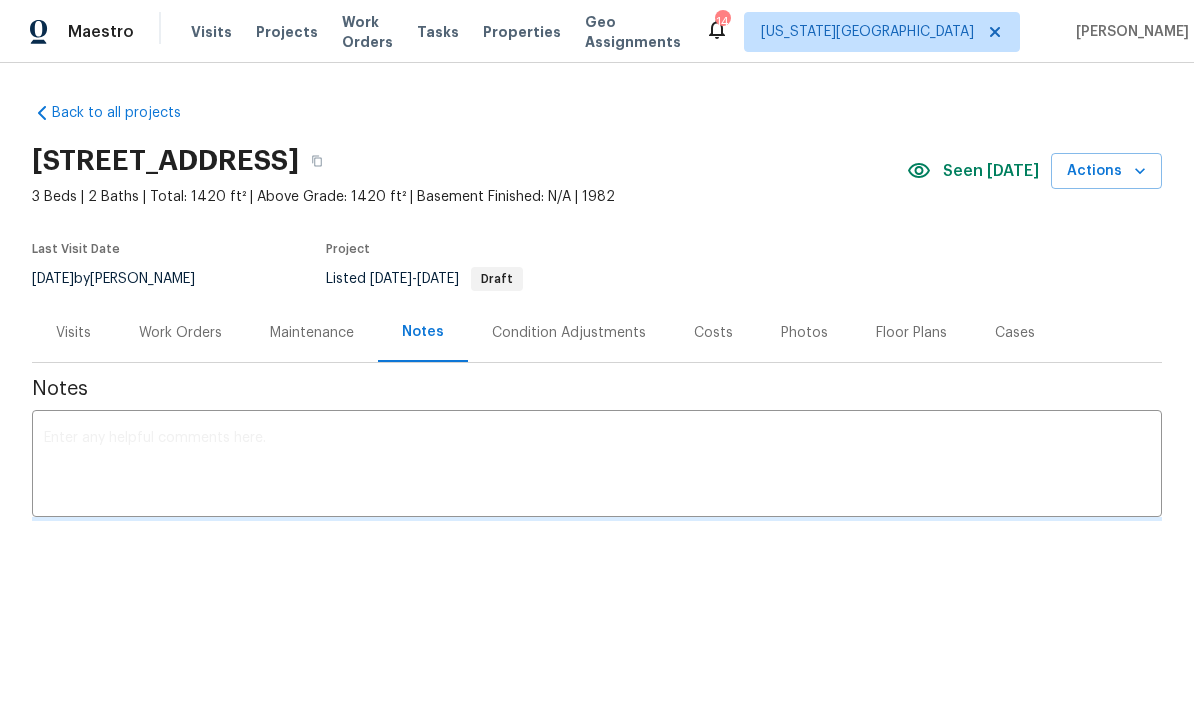 scroll, scrollTop: 0, scrollLeft: 0, axis: both 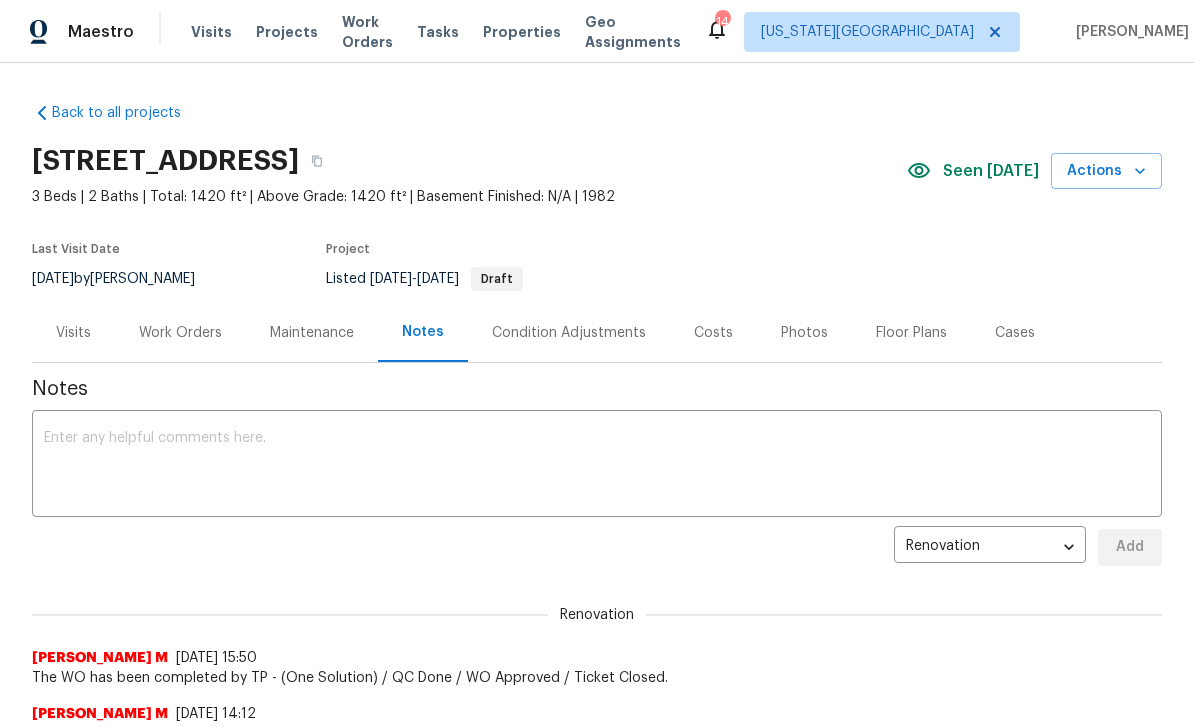 click at bounding box center [597, 466] 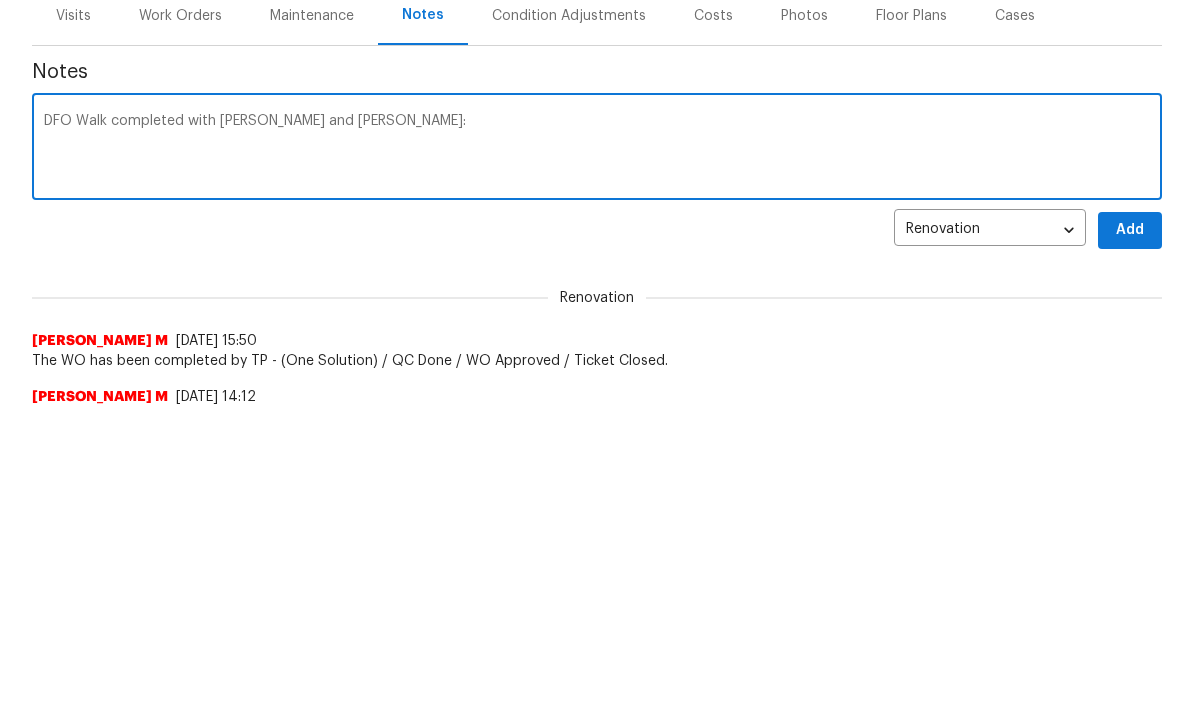 paste on "Trim front tree at street so you can see the sign.  Add a downspout right of front door. Talk with cleaning vendor. Bugs and cobwebs. Replace smoke and/or alarm battery for chirping. clean up stones right side backyard. Adjust back right bedroom door. Clean up stones and dirt left side of house and driveway." 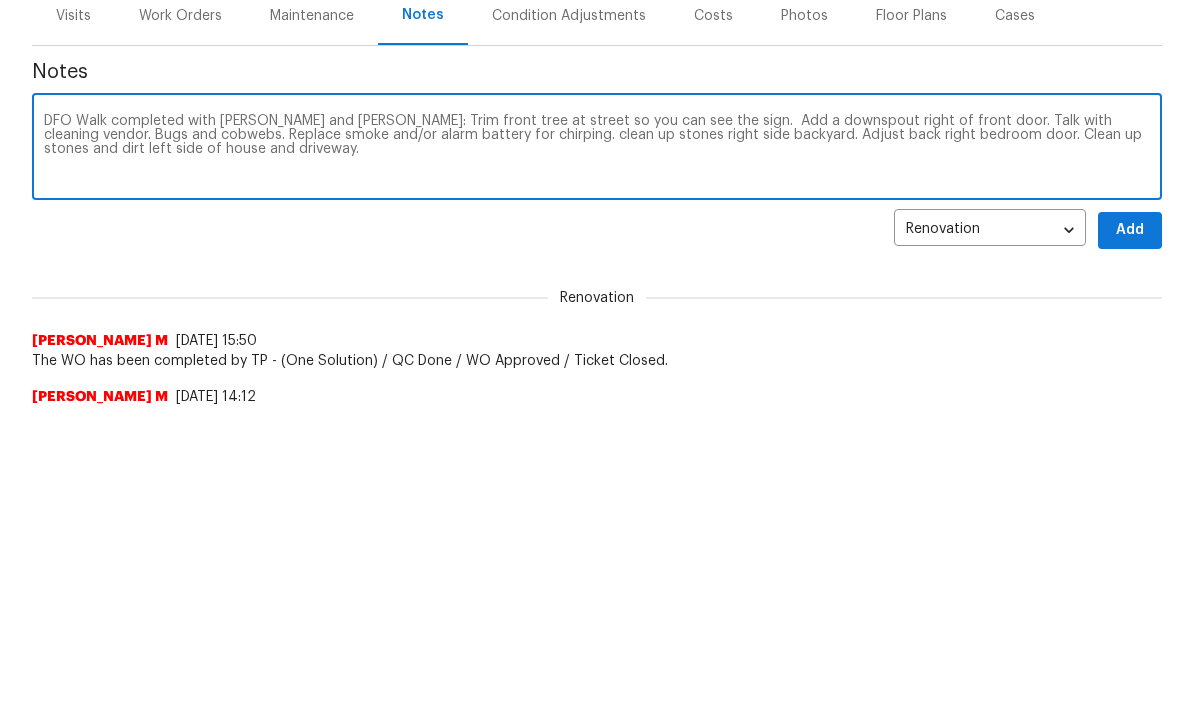 type on "DFO Walk completed with [PERSON_NAME] and [PERSON_NAME]: Trim front tree at street so you can see the sign.  Add a downspout right of front door. Talk with cleaning vendor. Bugs and cobwebs. Replace smoke and/or alarm battery for chirping. clean up stones right side backyard. Adjust back right bedroom door. Clean up stones and dirt left side of house and driveway." 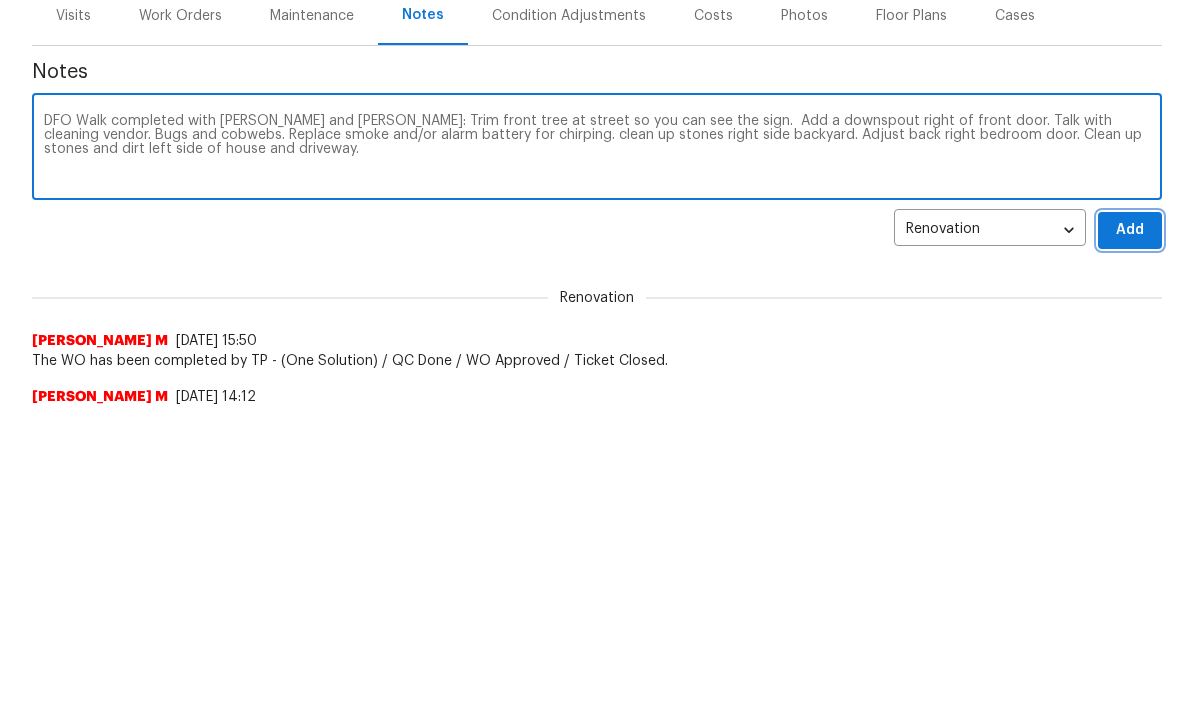 click on "Add" at bounding box center [1130, 547] 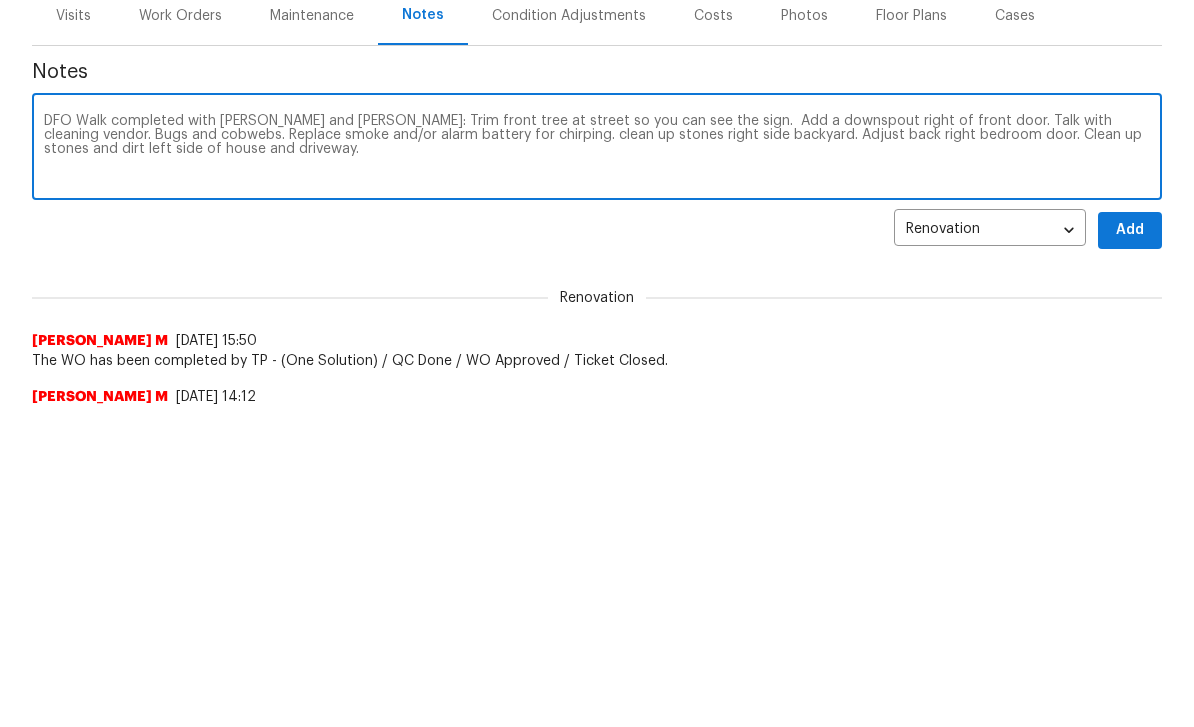 scroll, scrollTop: 317, scrollLeft: 0, axis: vertical 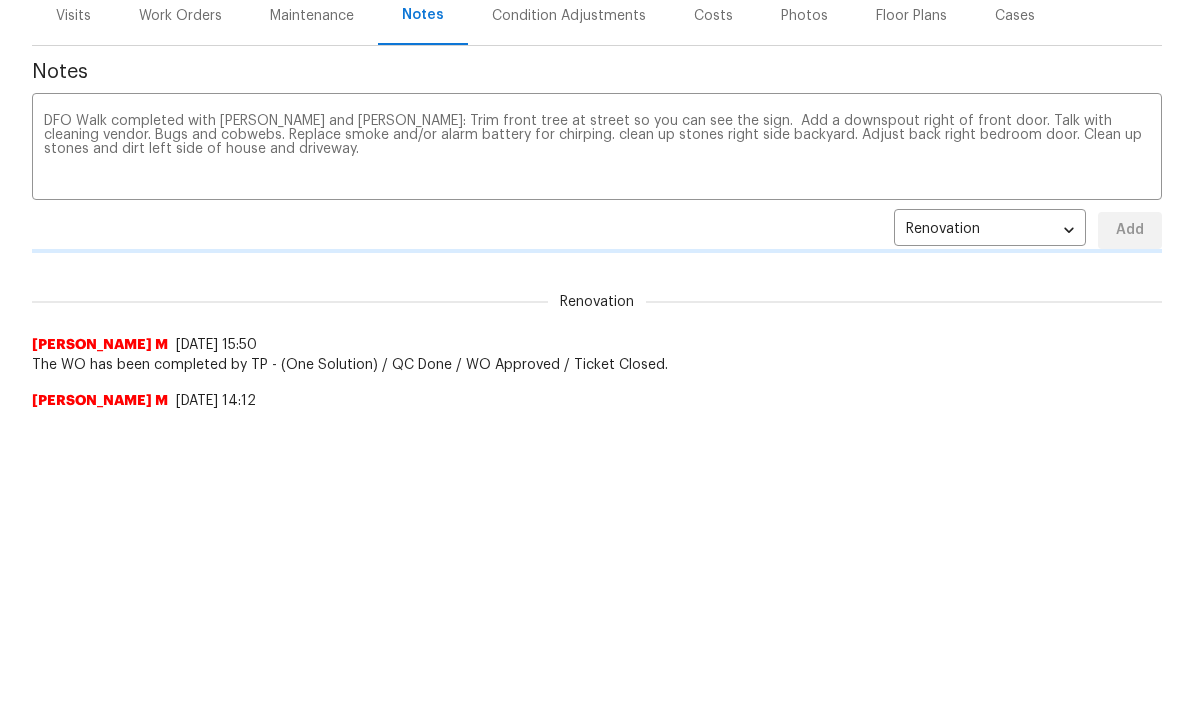 type 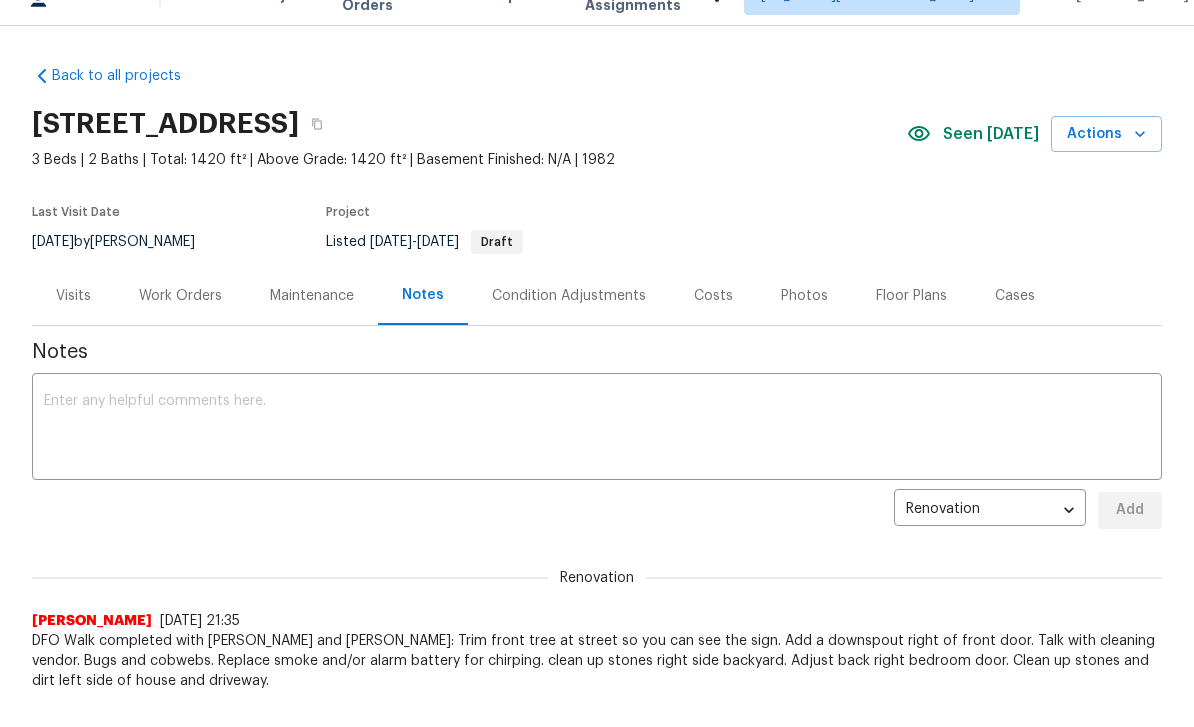 scroll, scrollTop: 0, scrollLeft: 0, axis: both 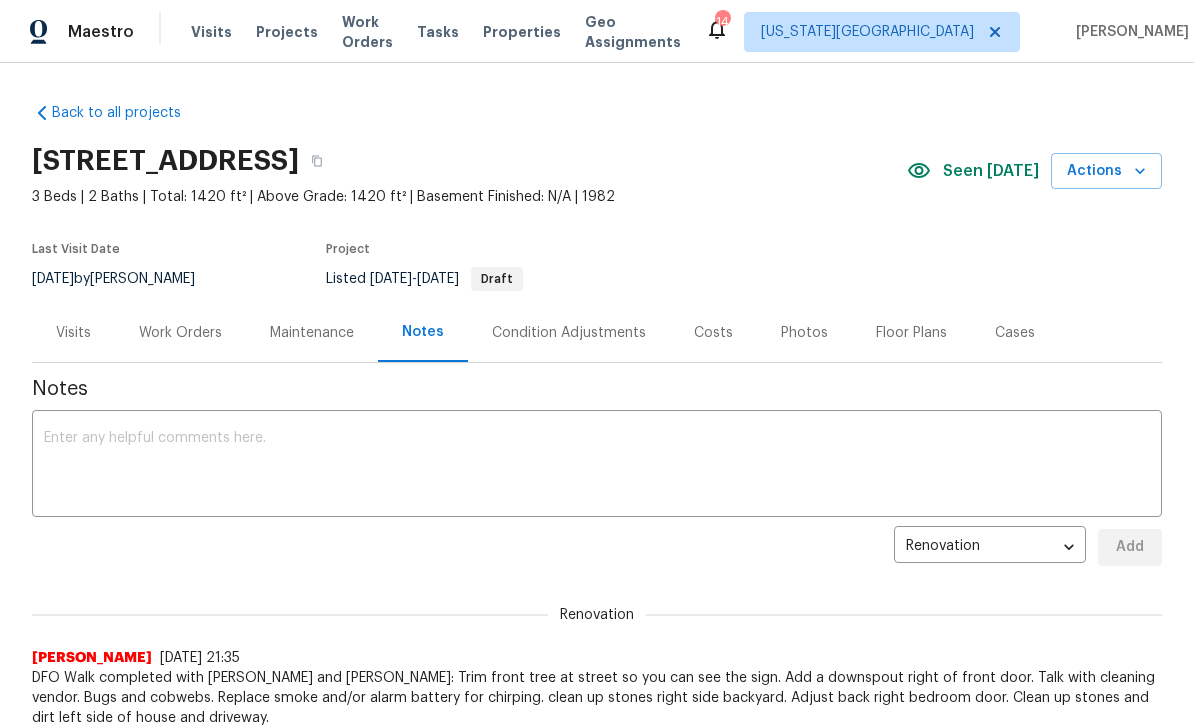 click on "Work Orders" at bounding box center (180, 333) 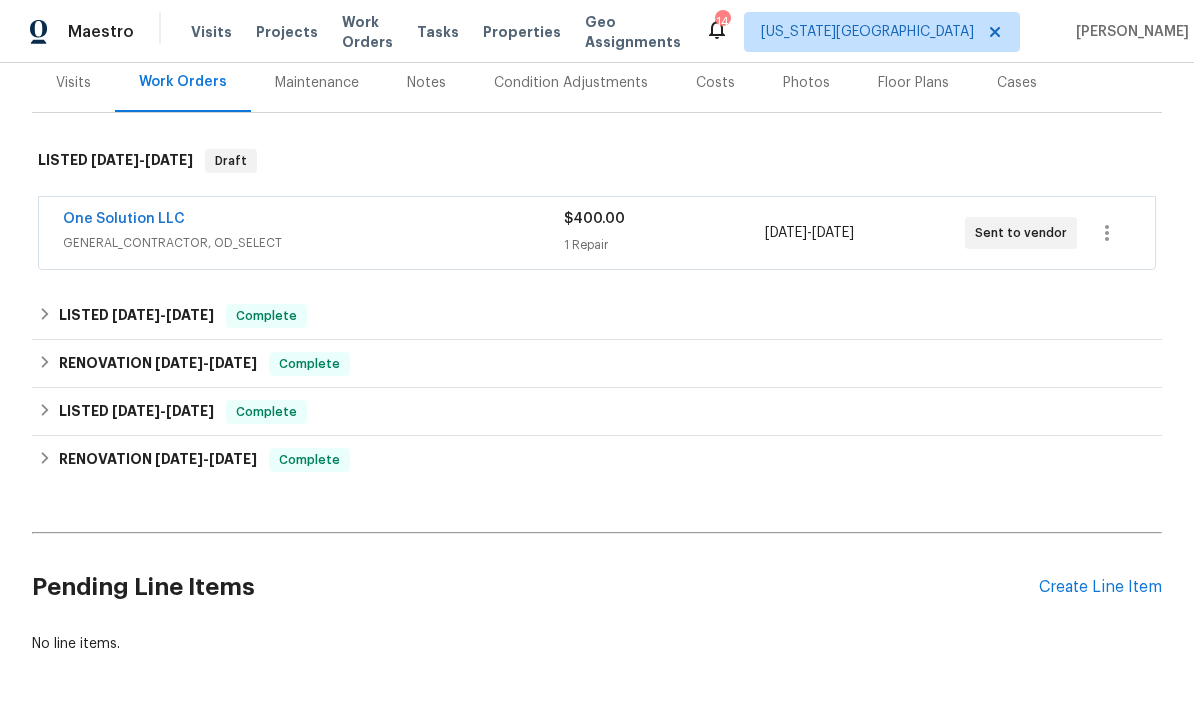scroll, scrollTop: 248, scrollLeft: 0, axis: vertical 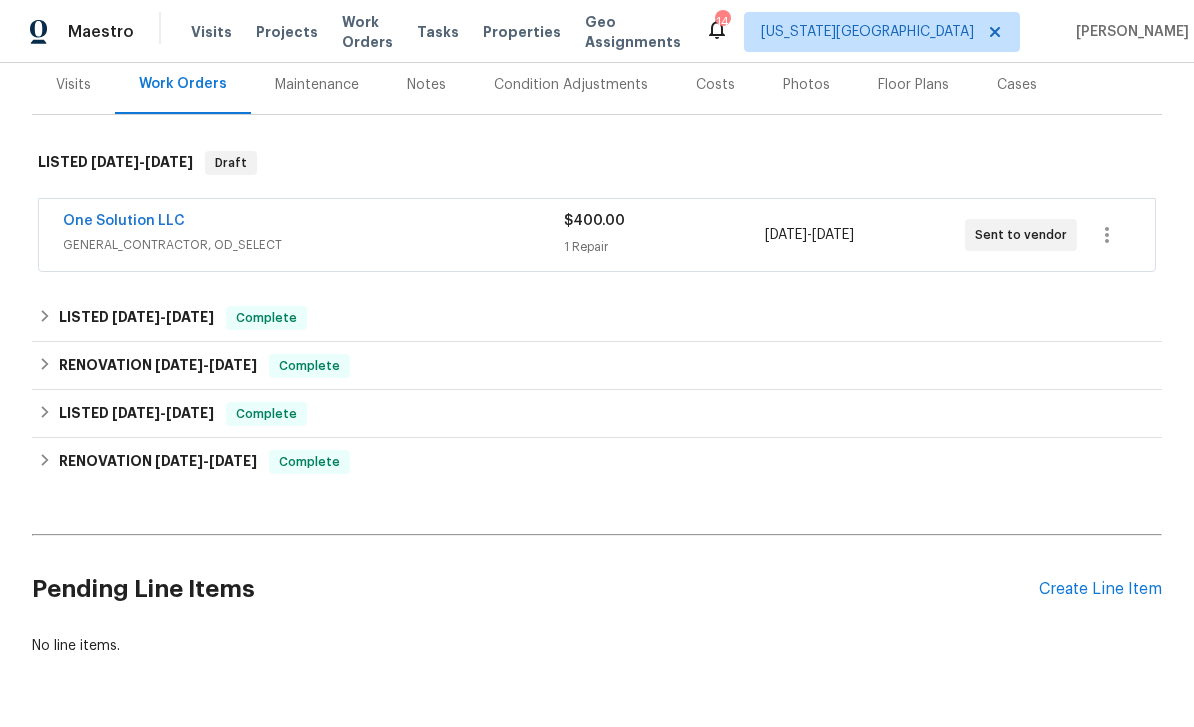 click on "Create Line Item" at bounding box center (1100, 589) 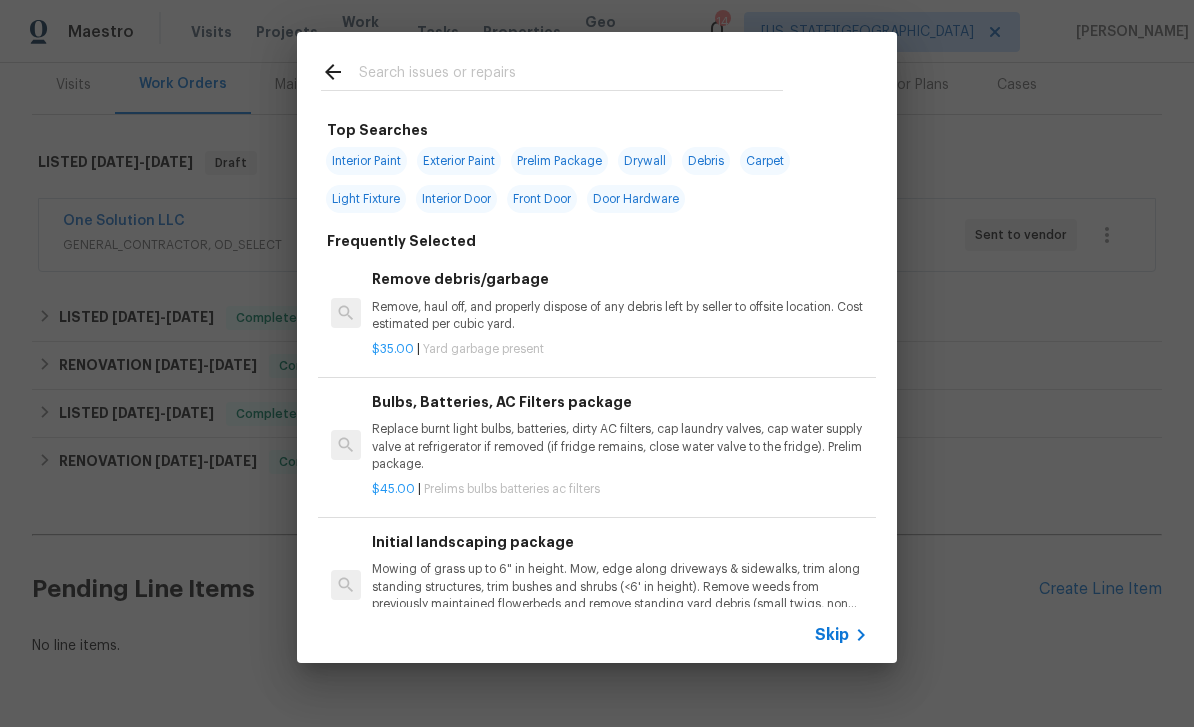 click at bounding box center (571, 75) 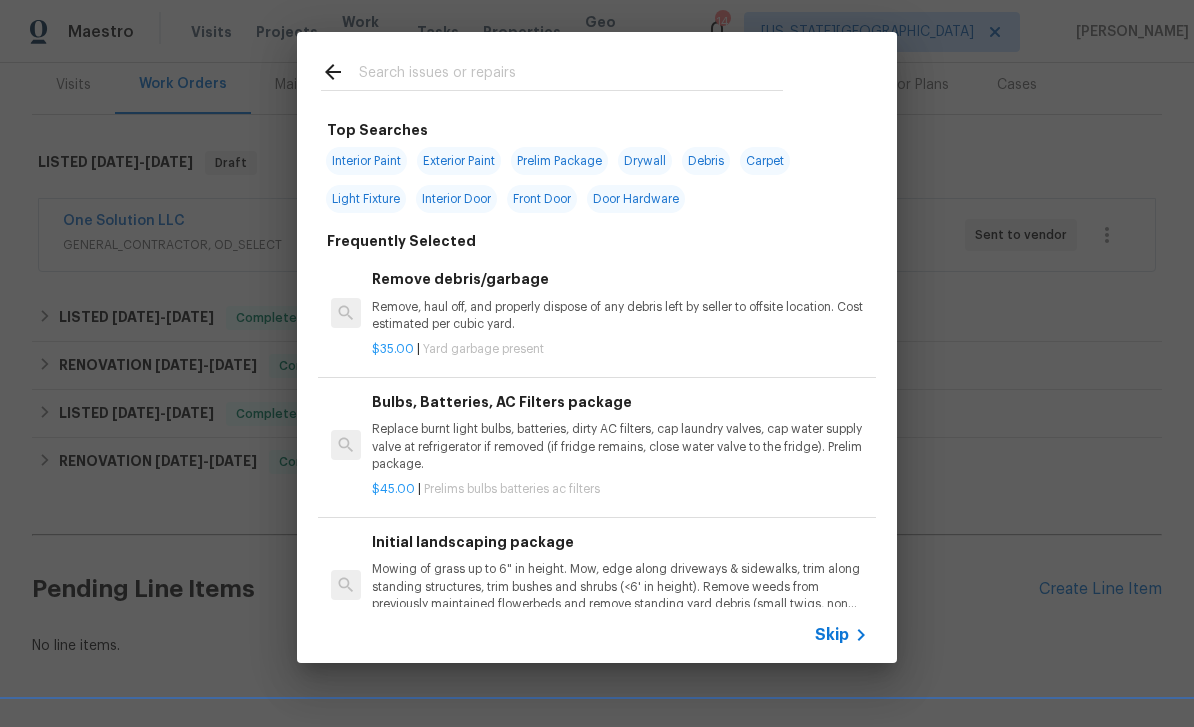 click on "Top Searches Interior Paint Exterior Paint Prelim Package Drywall Debris Carpet Light Fixture Interior Door Front Door Door Hardware Frequently Selected Remove debris/garbage Remove, haul off, and properly dispose of any debris left by seller to offsite location. Cost estimated per cubic yard. $35.00   |   Yard garbage present Bulbs, Batteries, AC Filters package Replace burnt light bulbs, batteries, dirty AC filters, cap laundry valves, cap water supply valve at refrigerator if removed (if fridge remains, close water valve to the fridge). Prelim package. $45.00   |   Prelims bulbs batteries ac filters Initial landscaping package Mowing of grass up to 6" in height. Mow, edge along driveways & sidewalks, trim along standing structures, trim bushes and shrubs (<6' in height). Remove weeds from previously maintained flowerbeds and remove standing yard debris (small twigs, non seasonal falling leaves).  Use leaf blower to remove clippings from hard surfaces." $60.00   |   Prelims landscaping $7.50   |   $75.00" at bounding box center (597, 347) 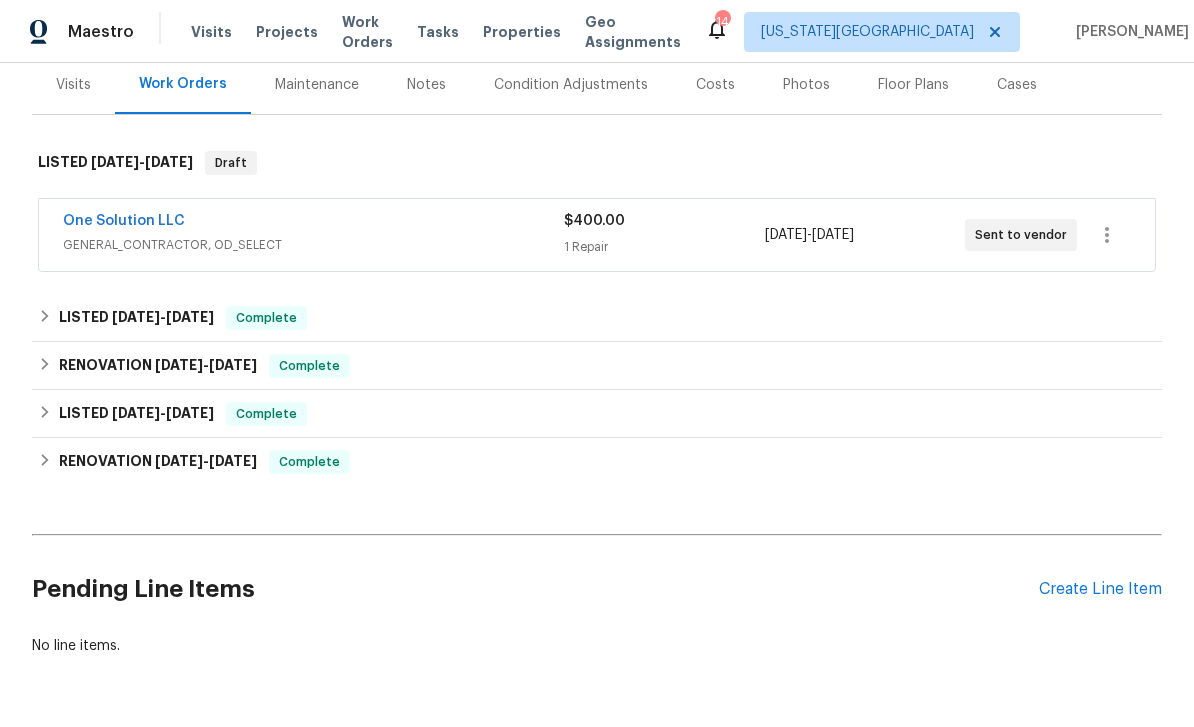 click on "One Solution LLC" at bounding box center (124, 221) 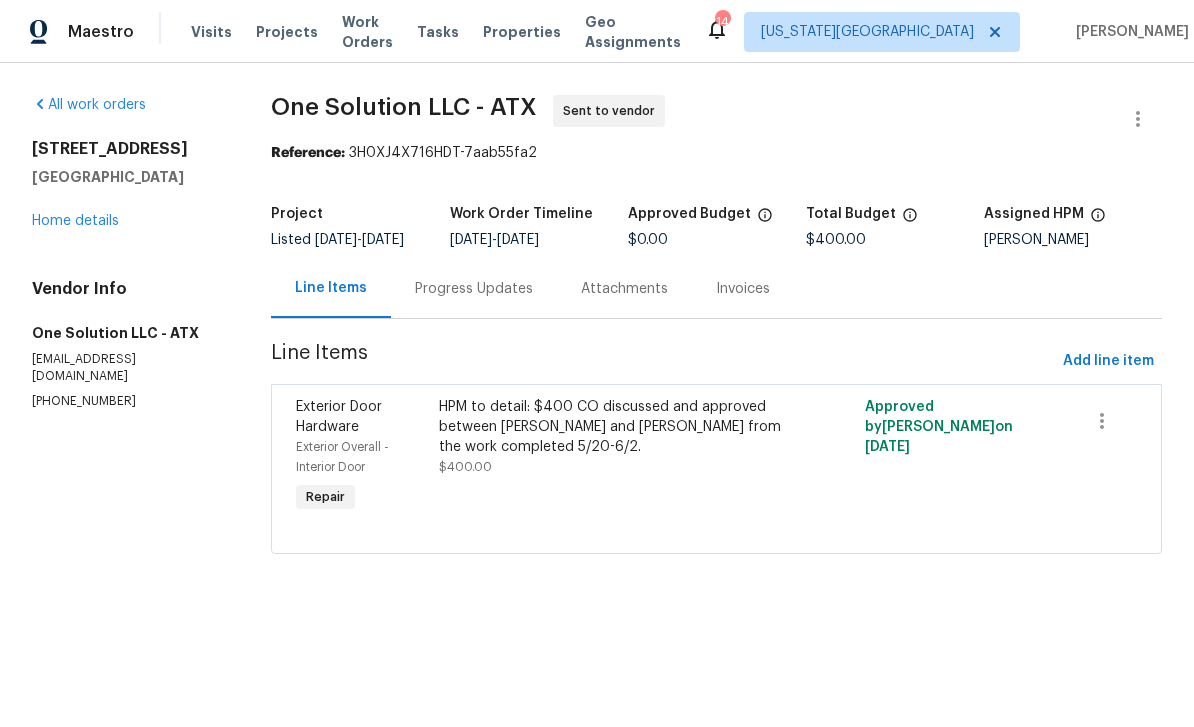 click on "Home details" at bounding box center [75, 221] 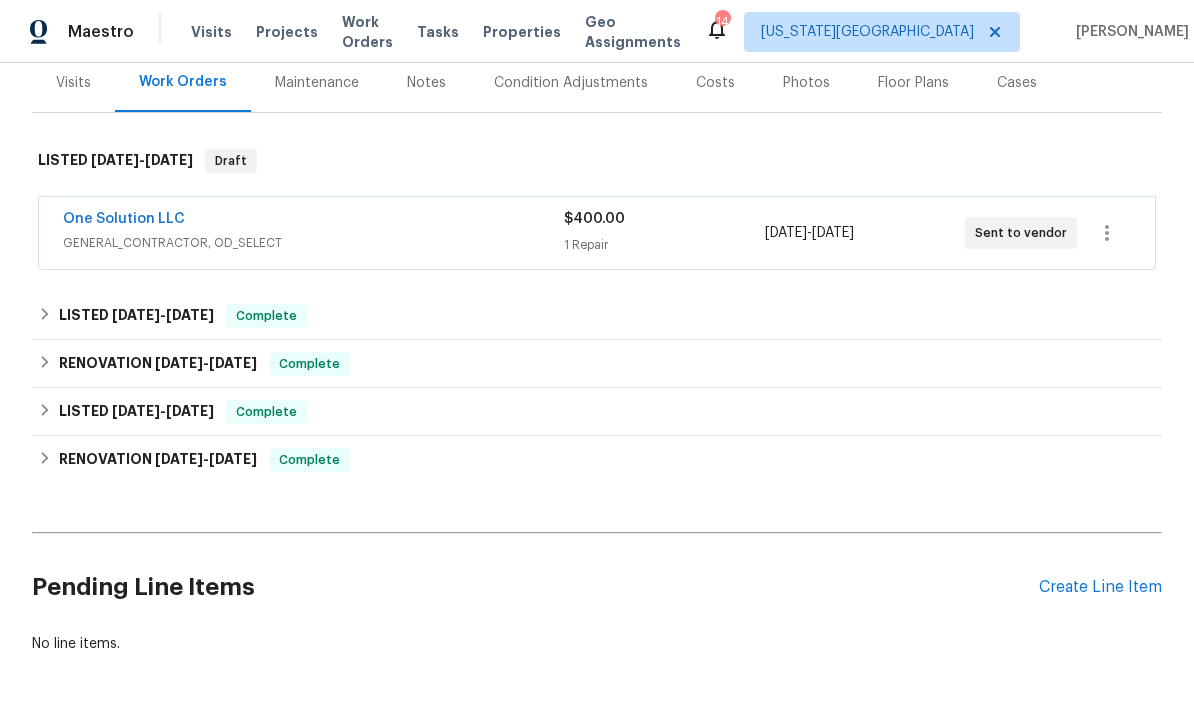 scroll, scrollTop: 248, scrollLeft: 0, axis: vertical 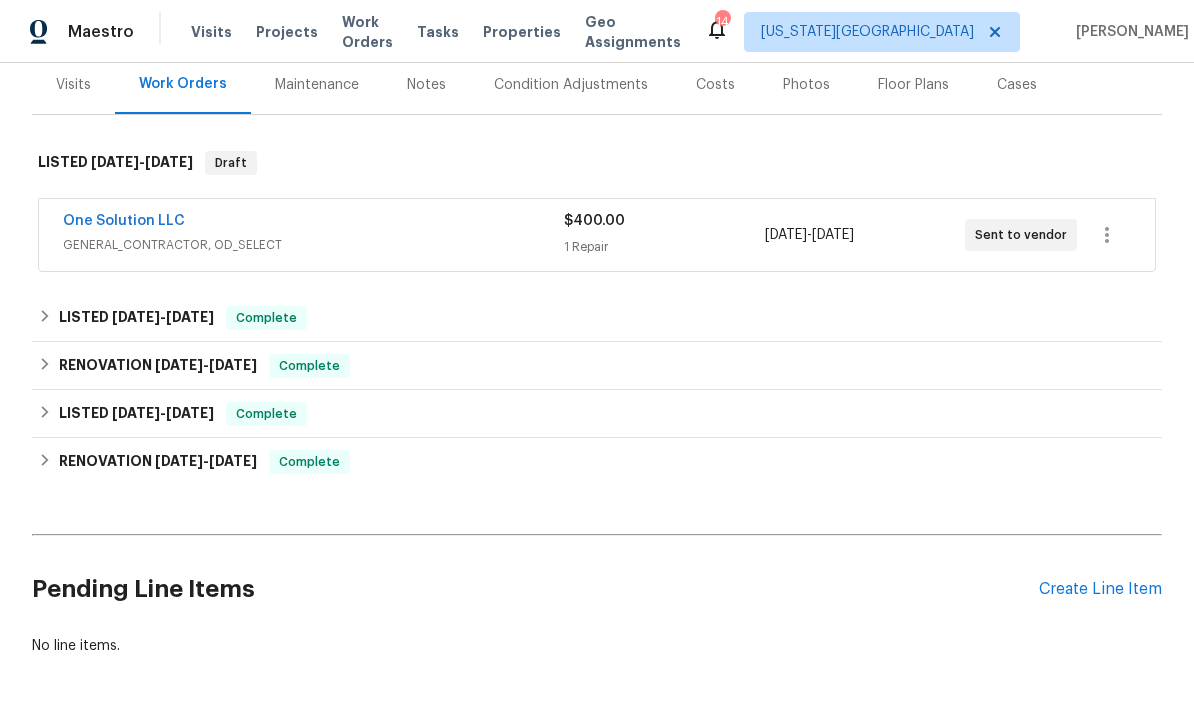 click on "Create Line Item" at bounding box center [1100, 589] 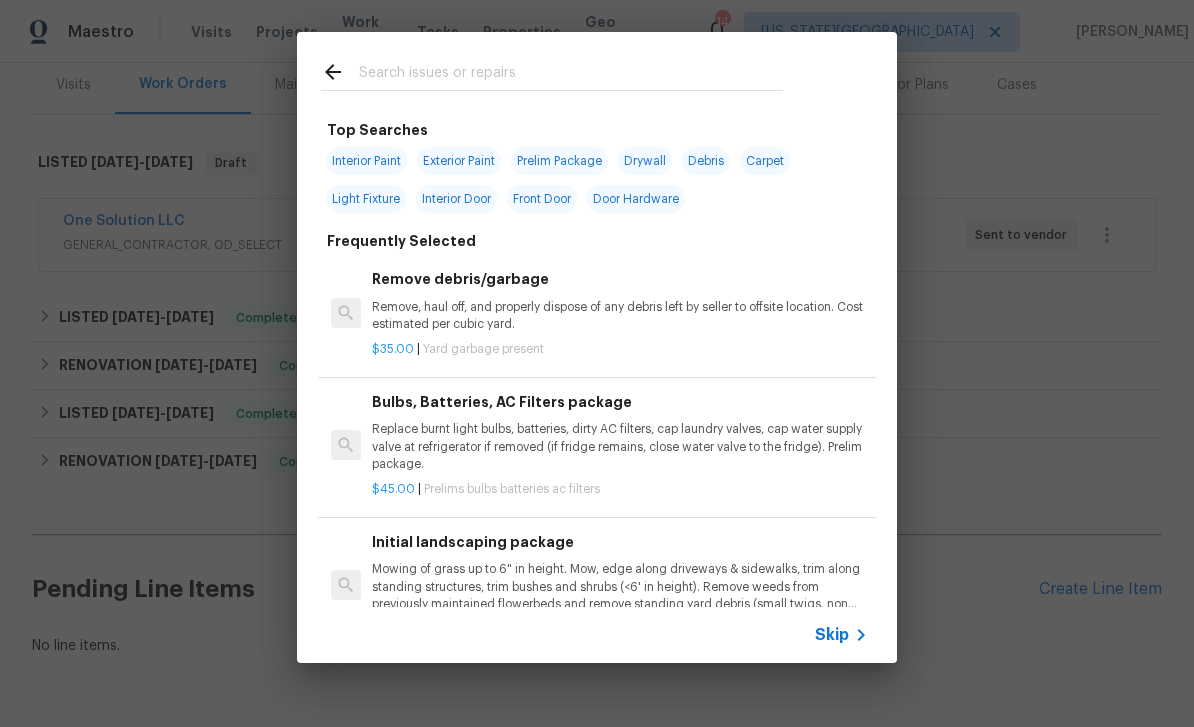 click at bounding box center [571, 75] 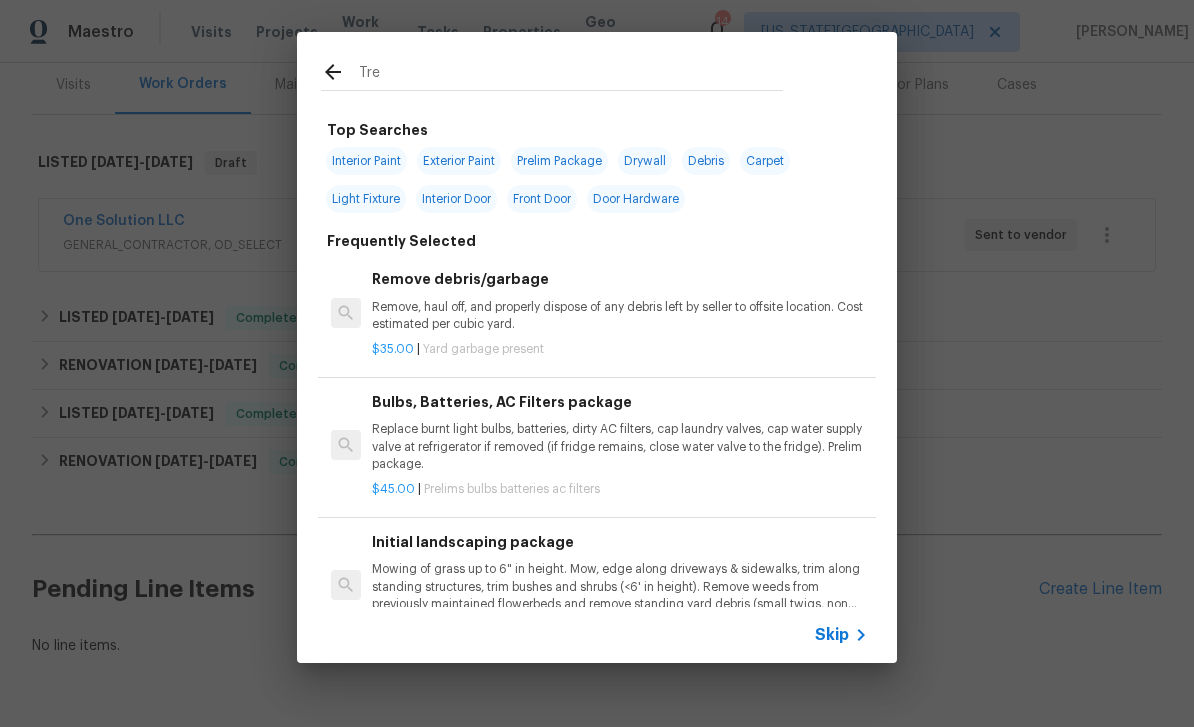 type on "Tree" 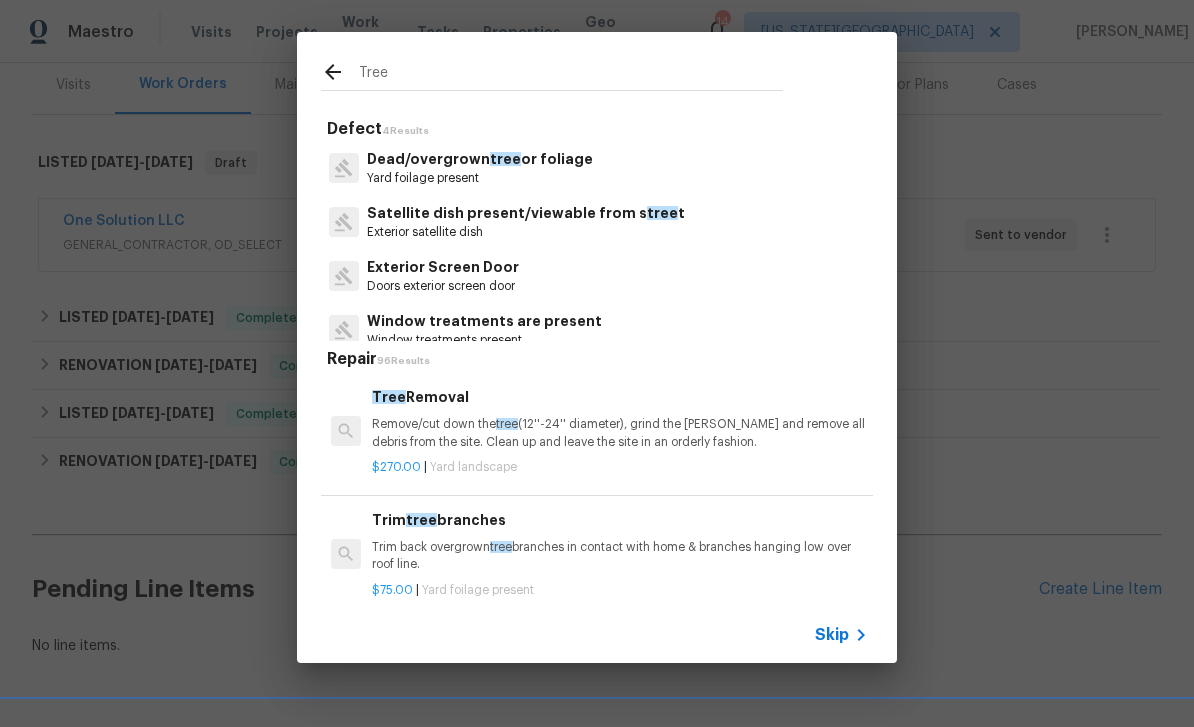 click on "Yard foilage present" at bounding box center (480, 178) 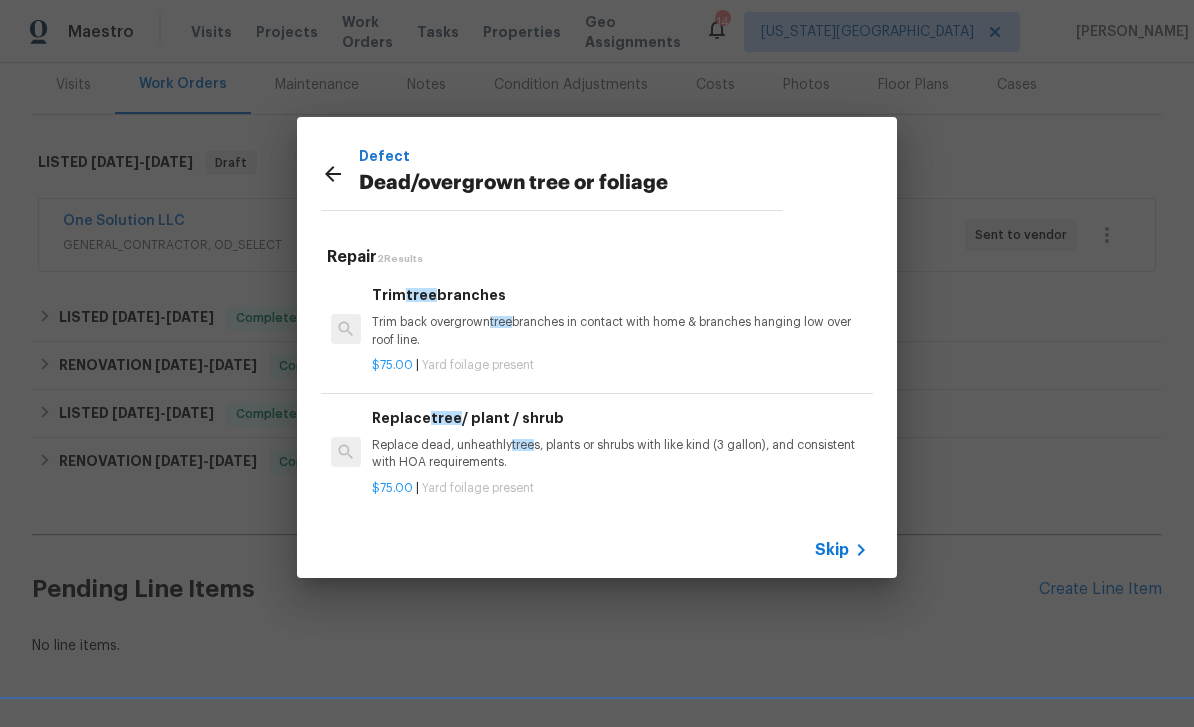 click on "Trim back overgrown  tree  branches in contact with home & branches hanging low over roof line." at bounding box center (620, 331) 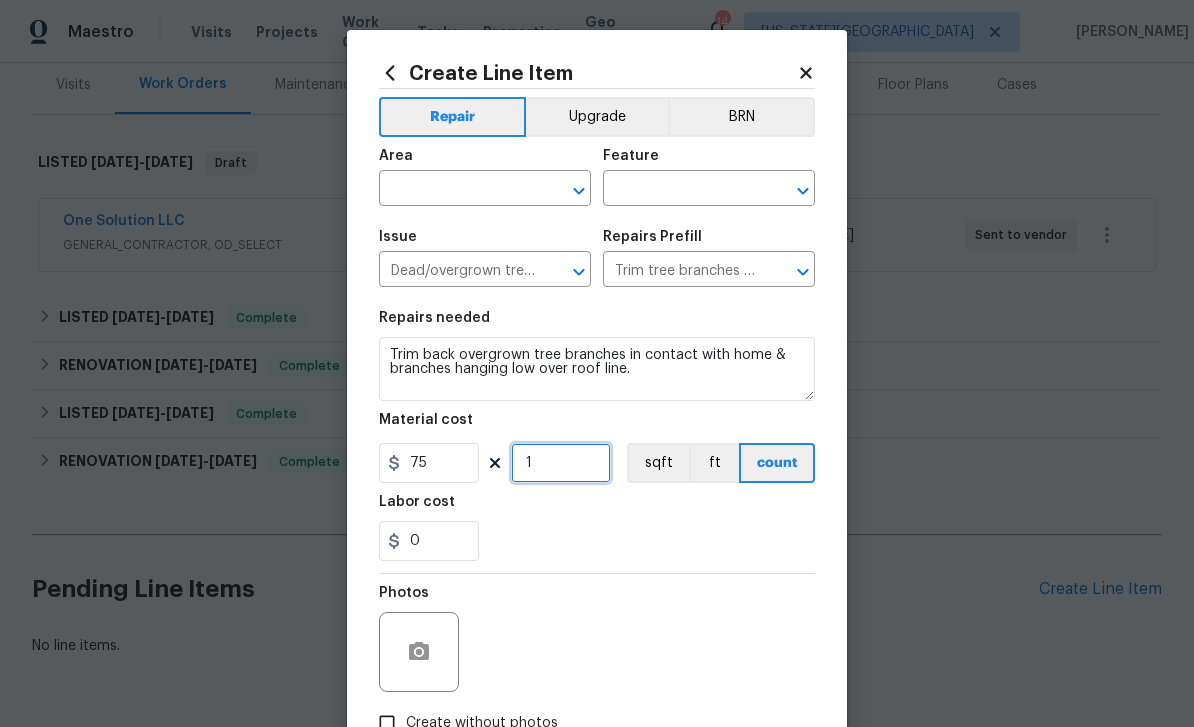 click on "1" at bounding box center (561, 463) 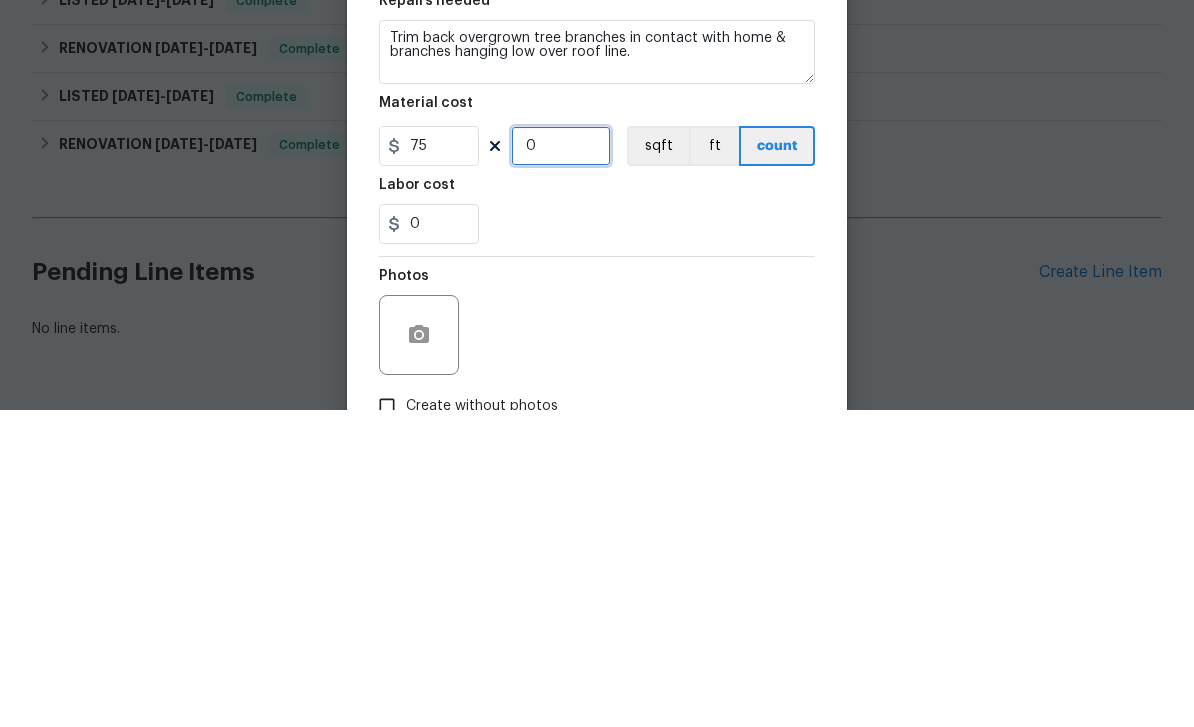 type on "3" 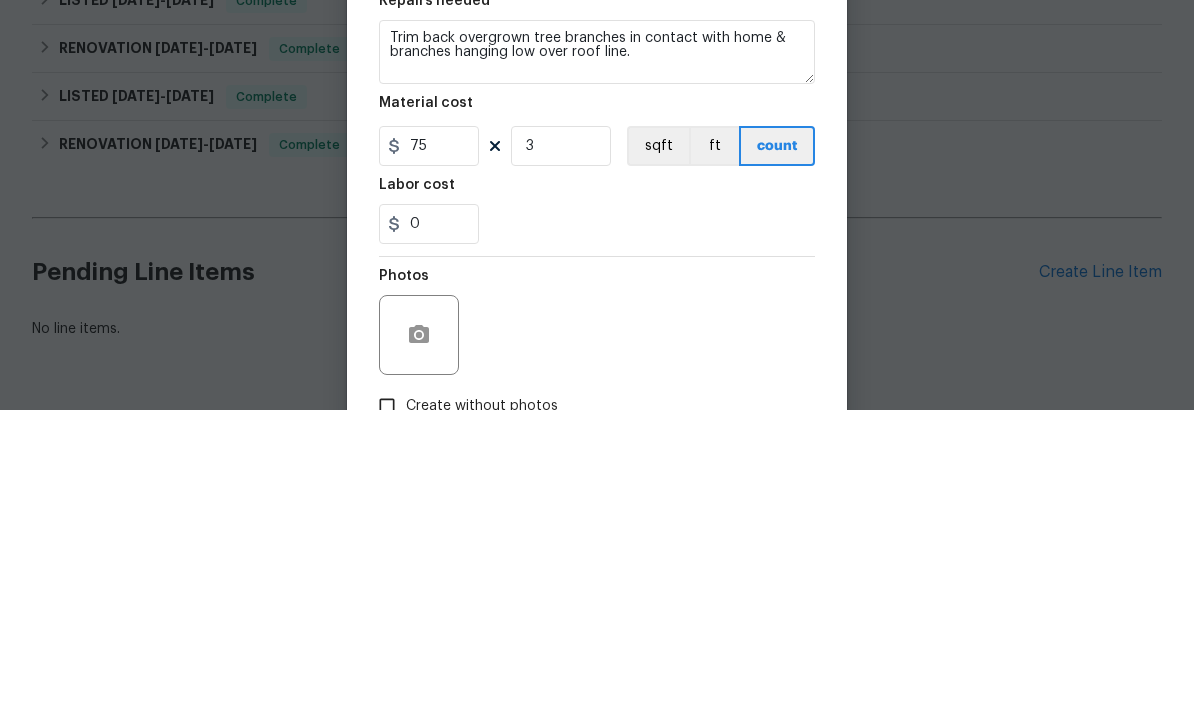 scroll, scrollTop: 64, scrollLeft: 0, axis: vertical 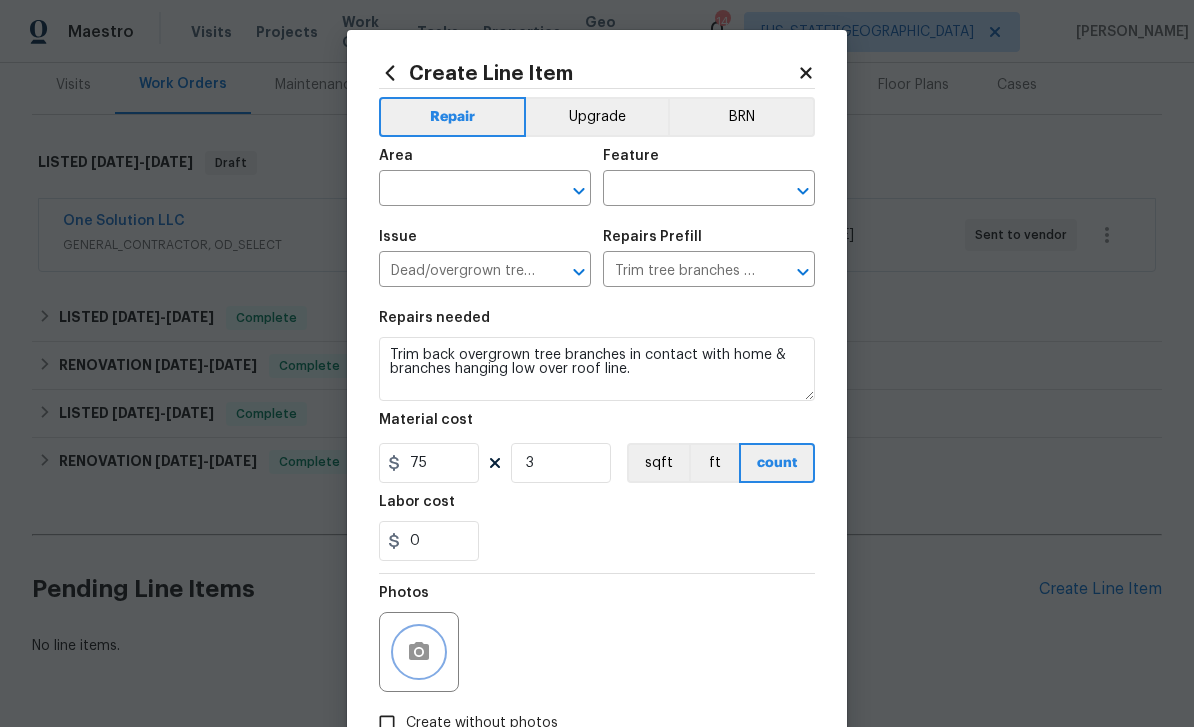 click 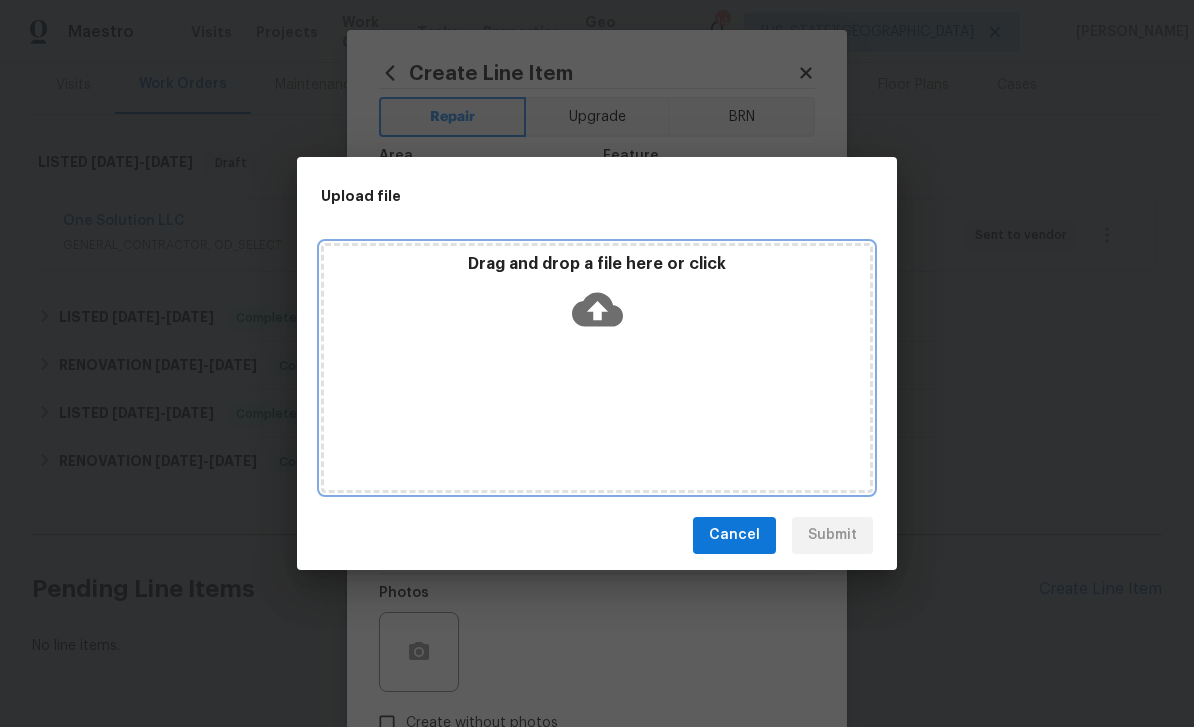 click 